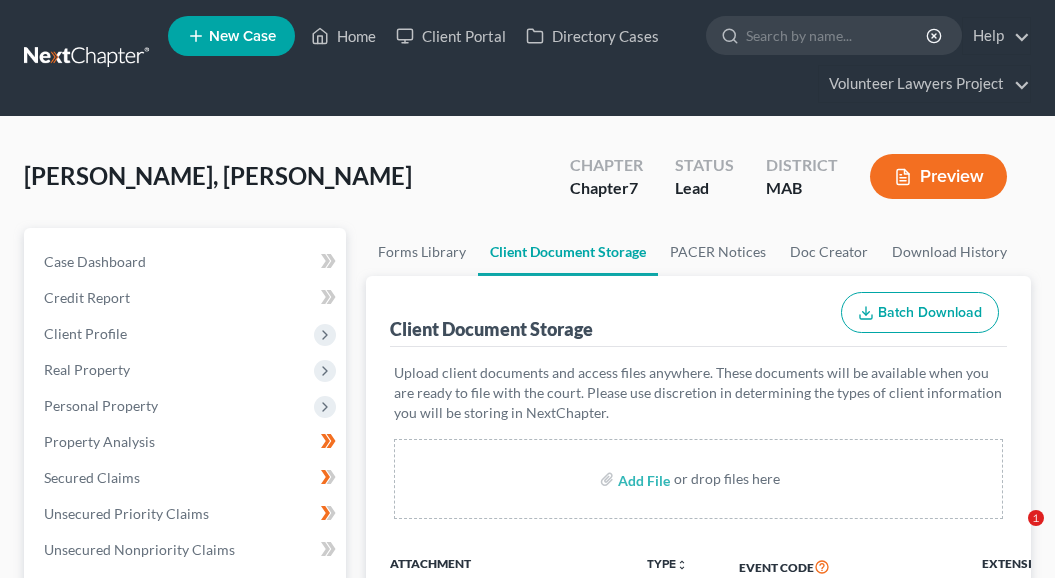 select on "0" 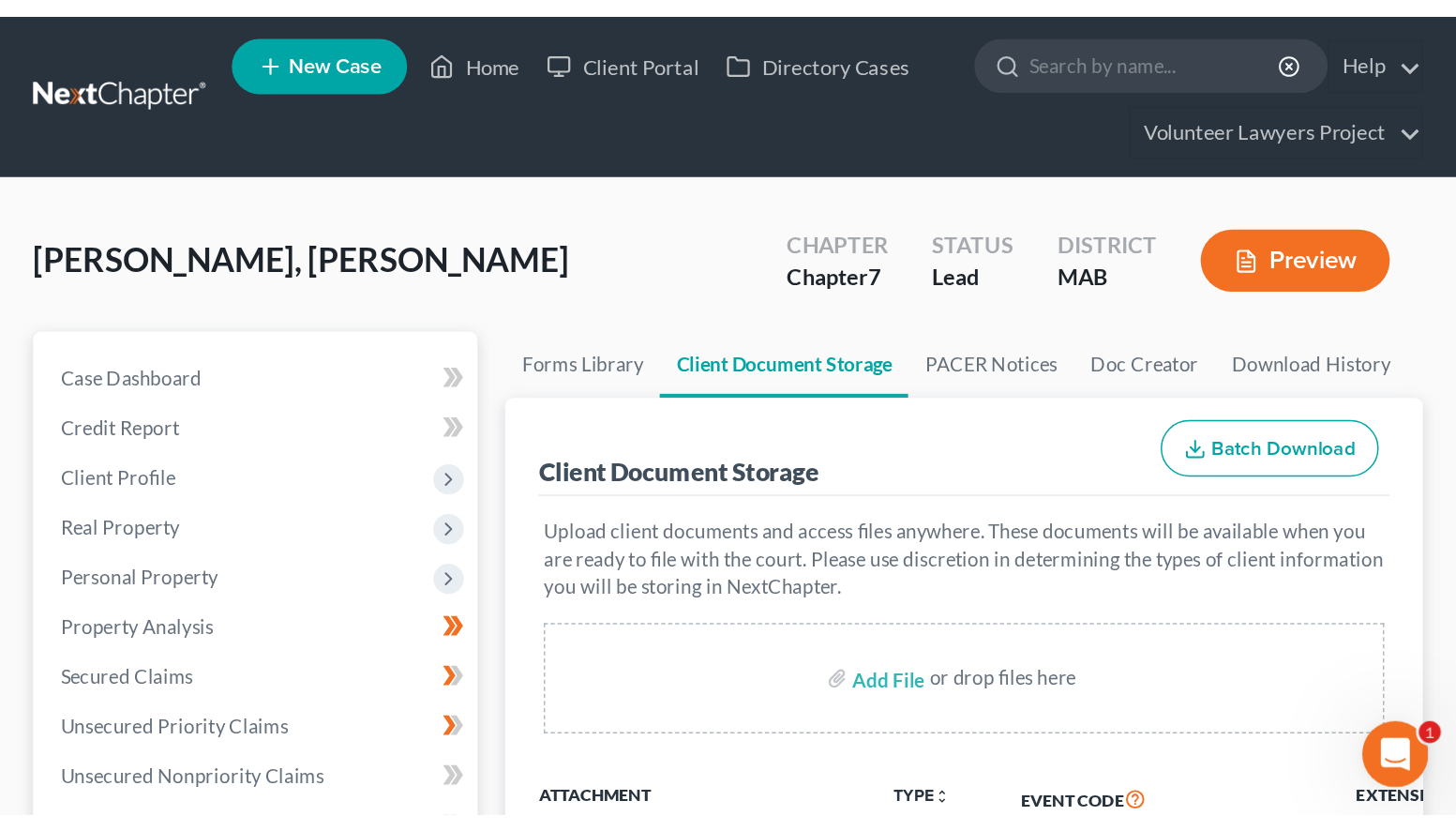 scroll, scrollTop: 0, scrollLeft: 0, axis: both 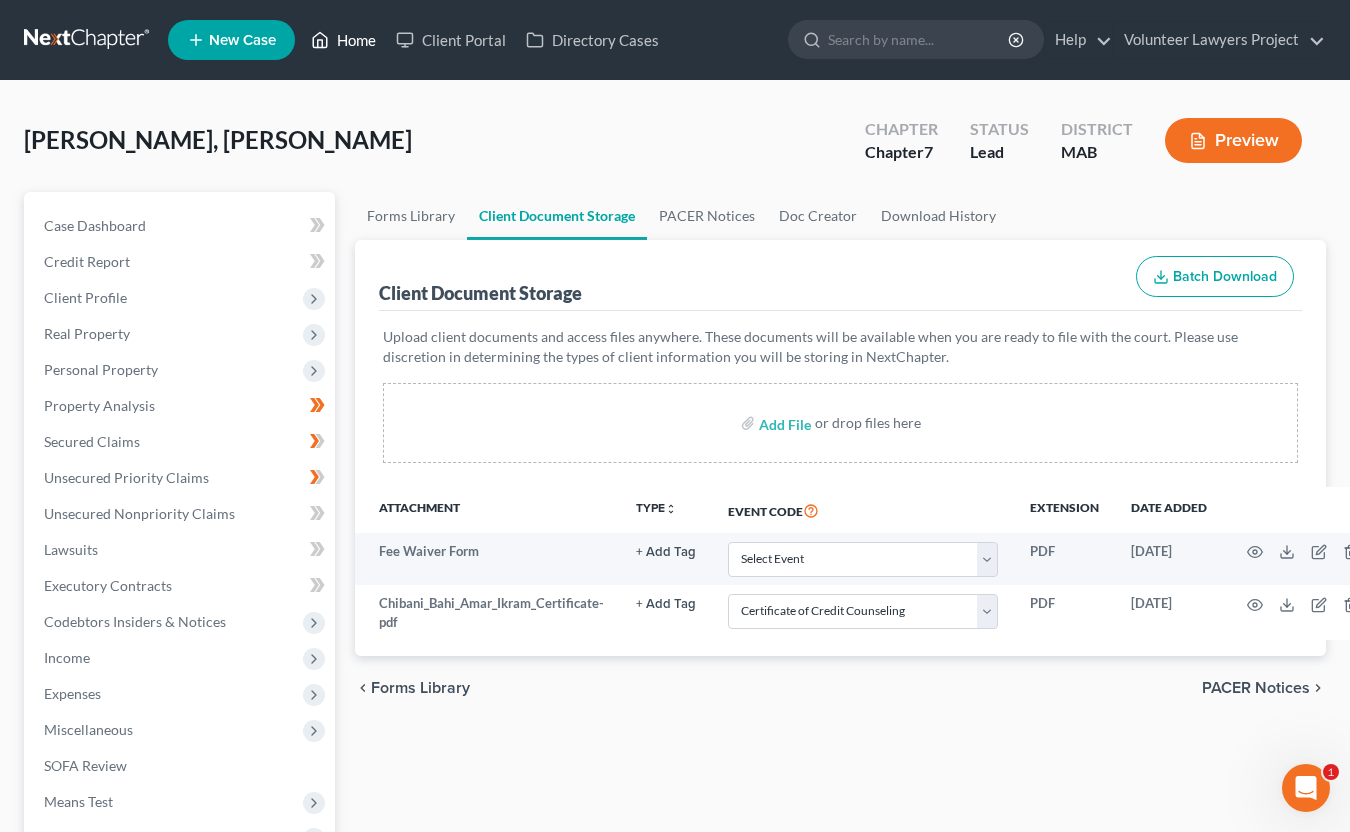 click on "Home" at bounding box center [343, 40] 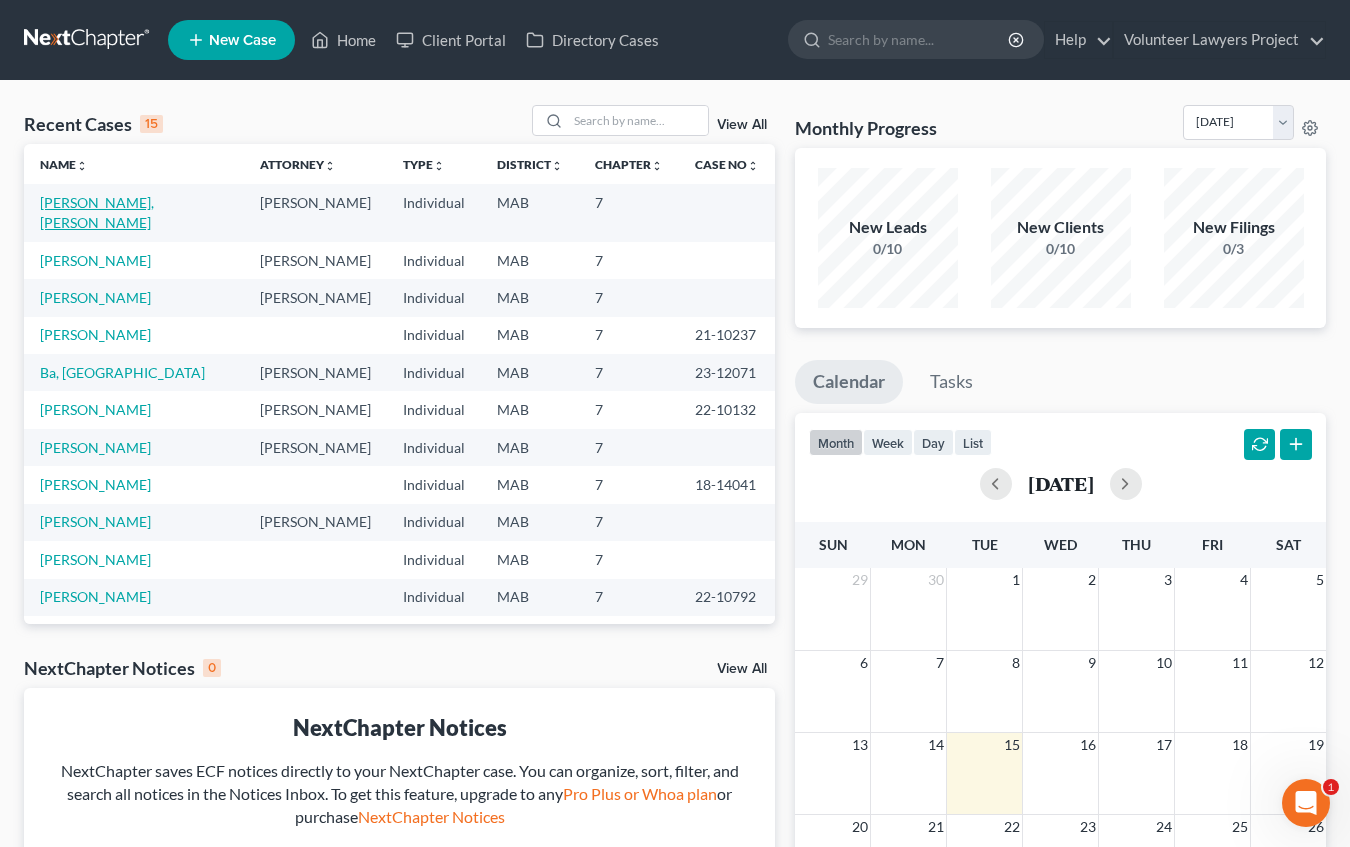 click on "[PERSON_NAME], [PERSON_NAME]" at bounding box center [97, 212] 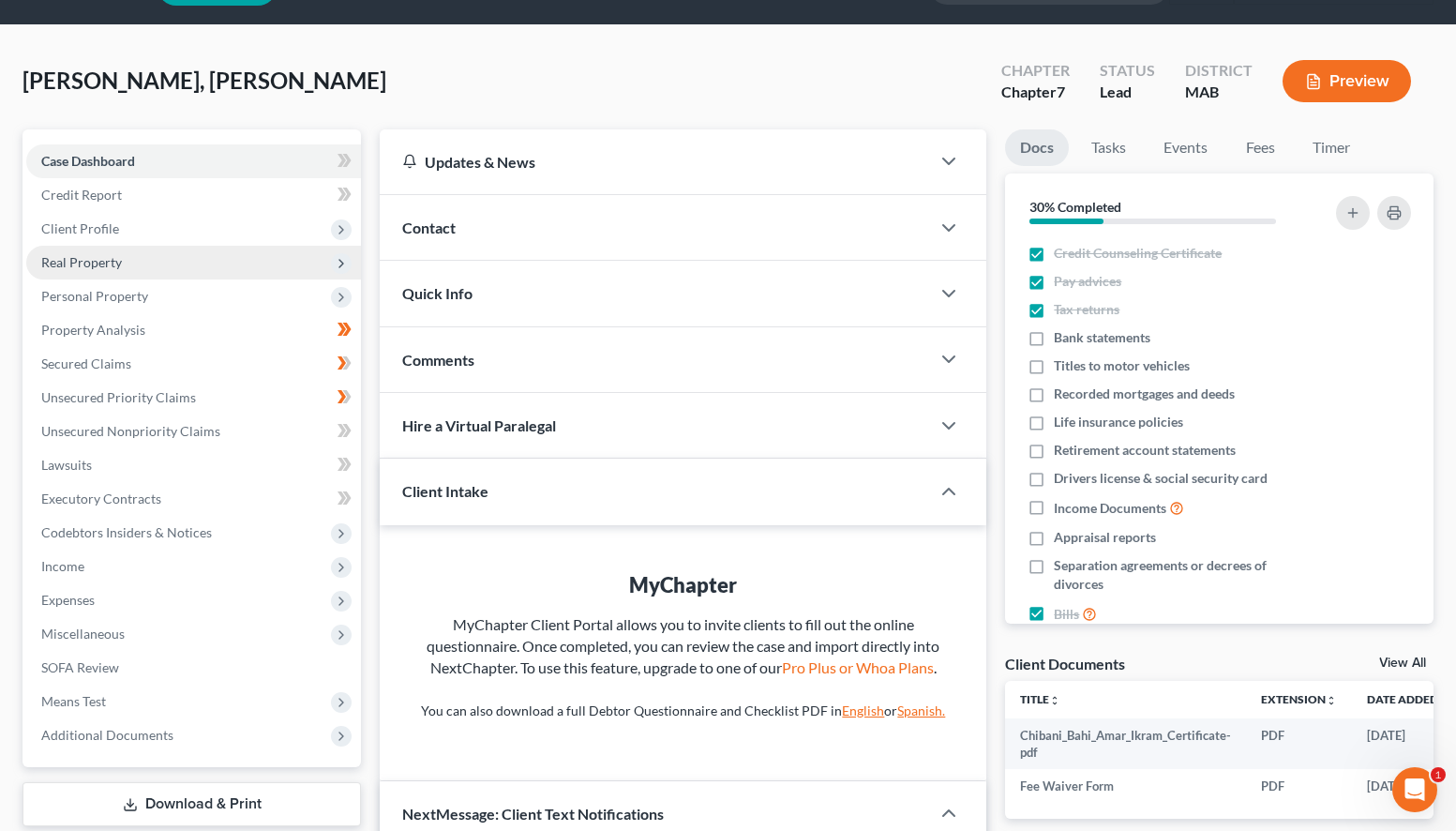 scroll, scrollTop: 94, scrollLeft: 0, axis: vertical 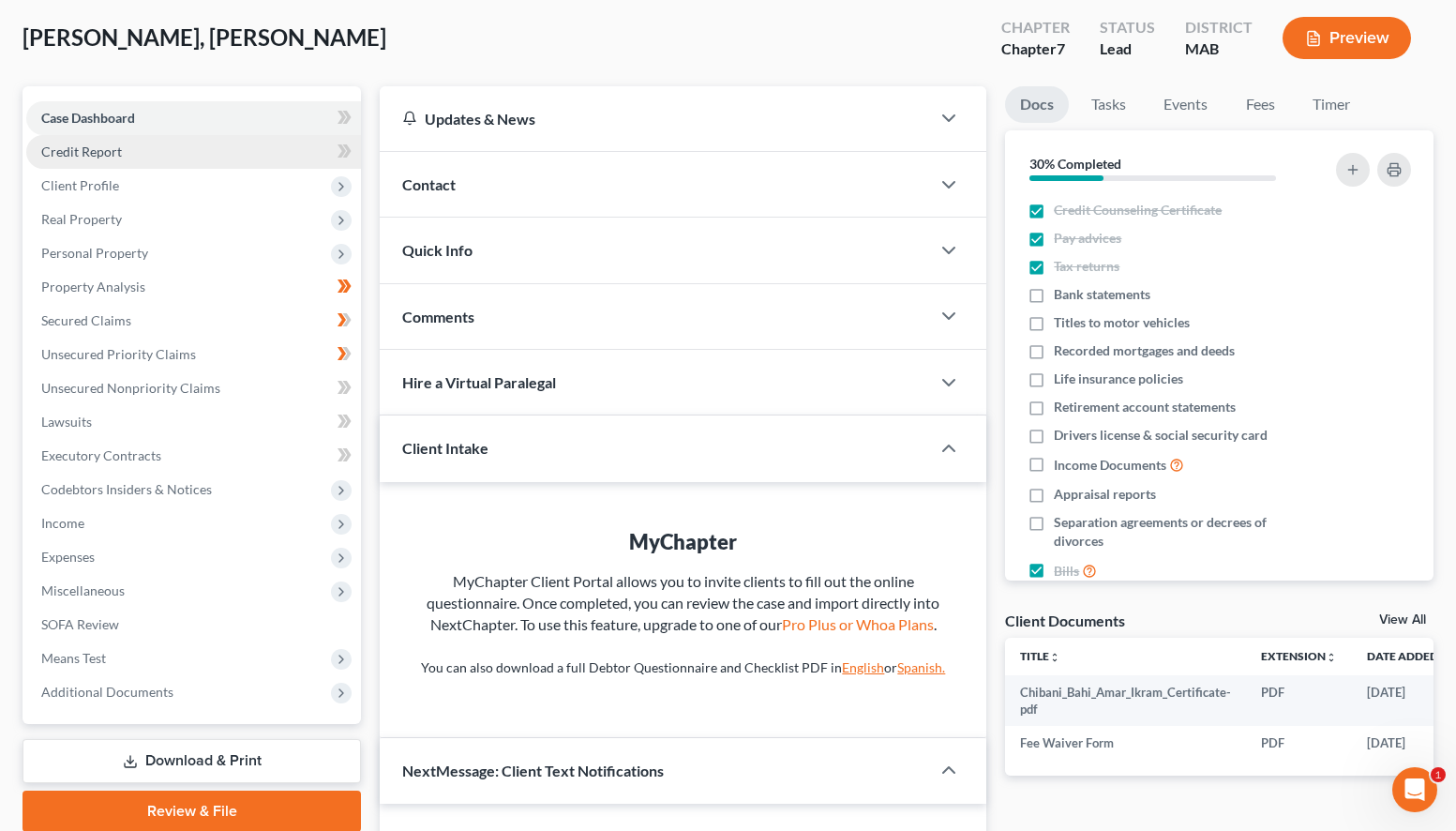 click on "Credit Report" at bounding box center [193, 152] 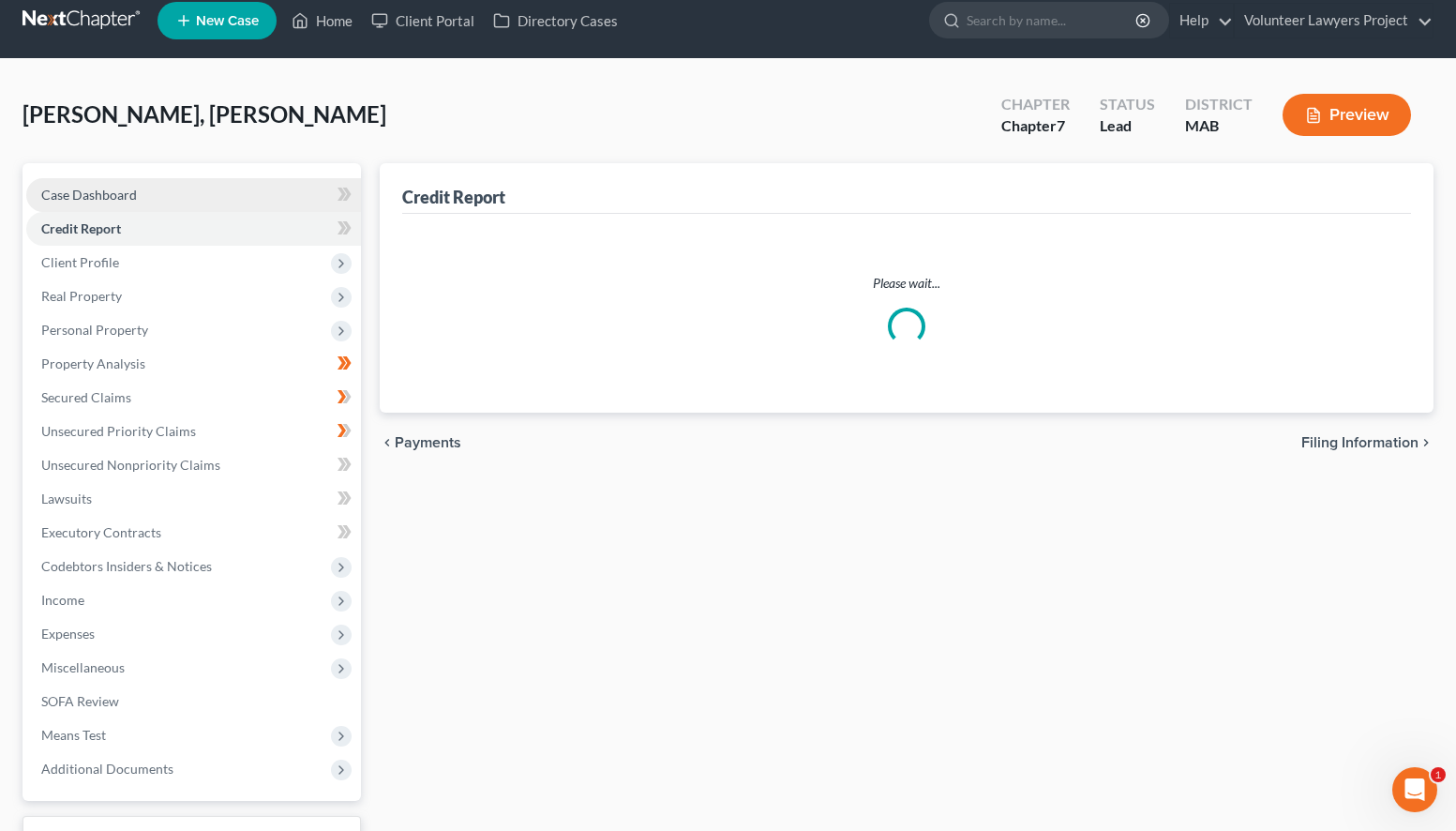 scroll, scrollTop: 0, scrollLeft: 0, axis: both 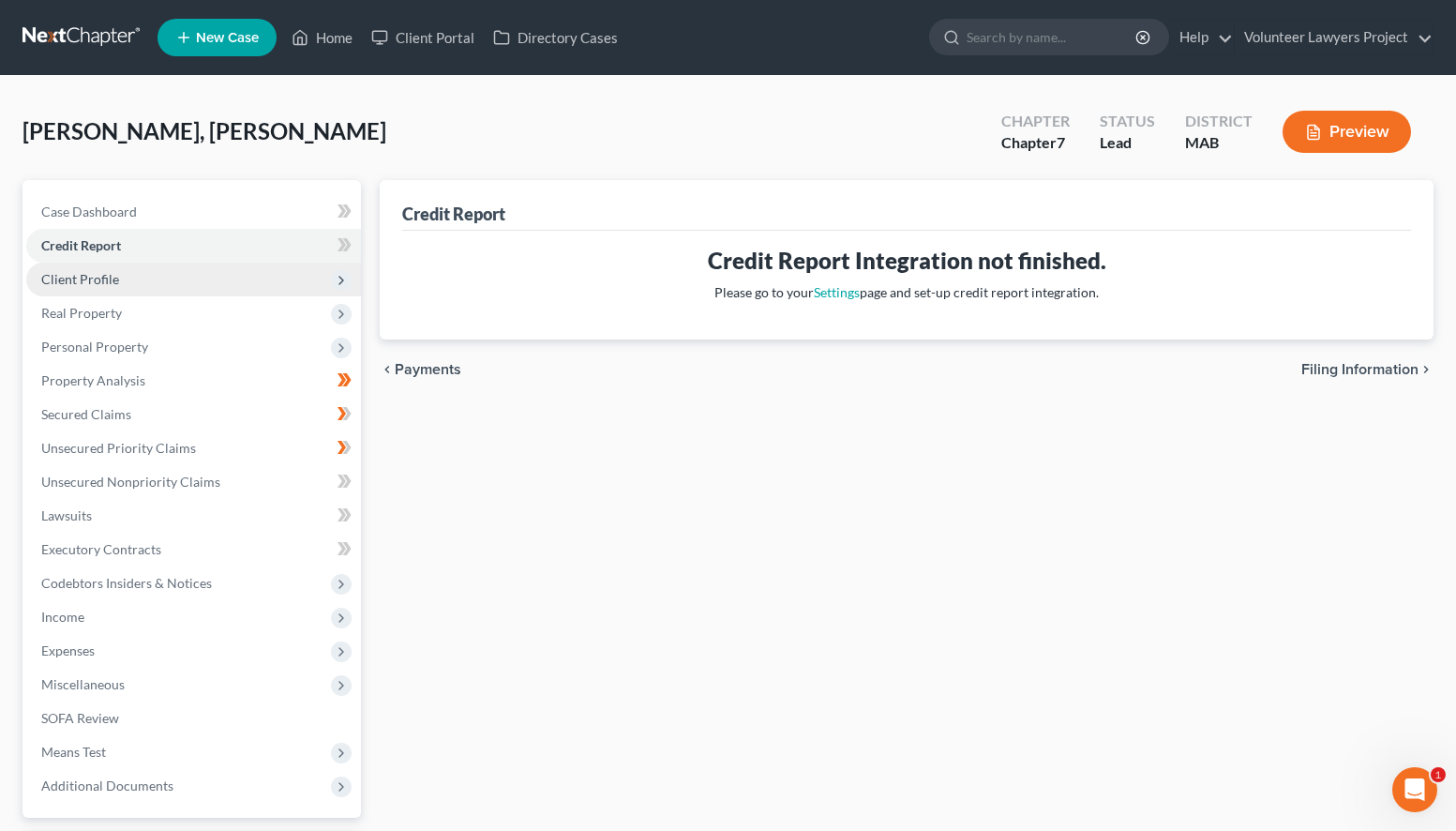 click on "Client Profile" at bounding box center (193, 280) 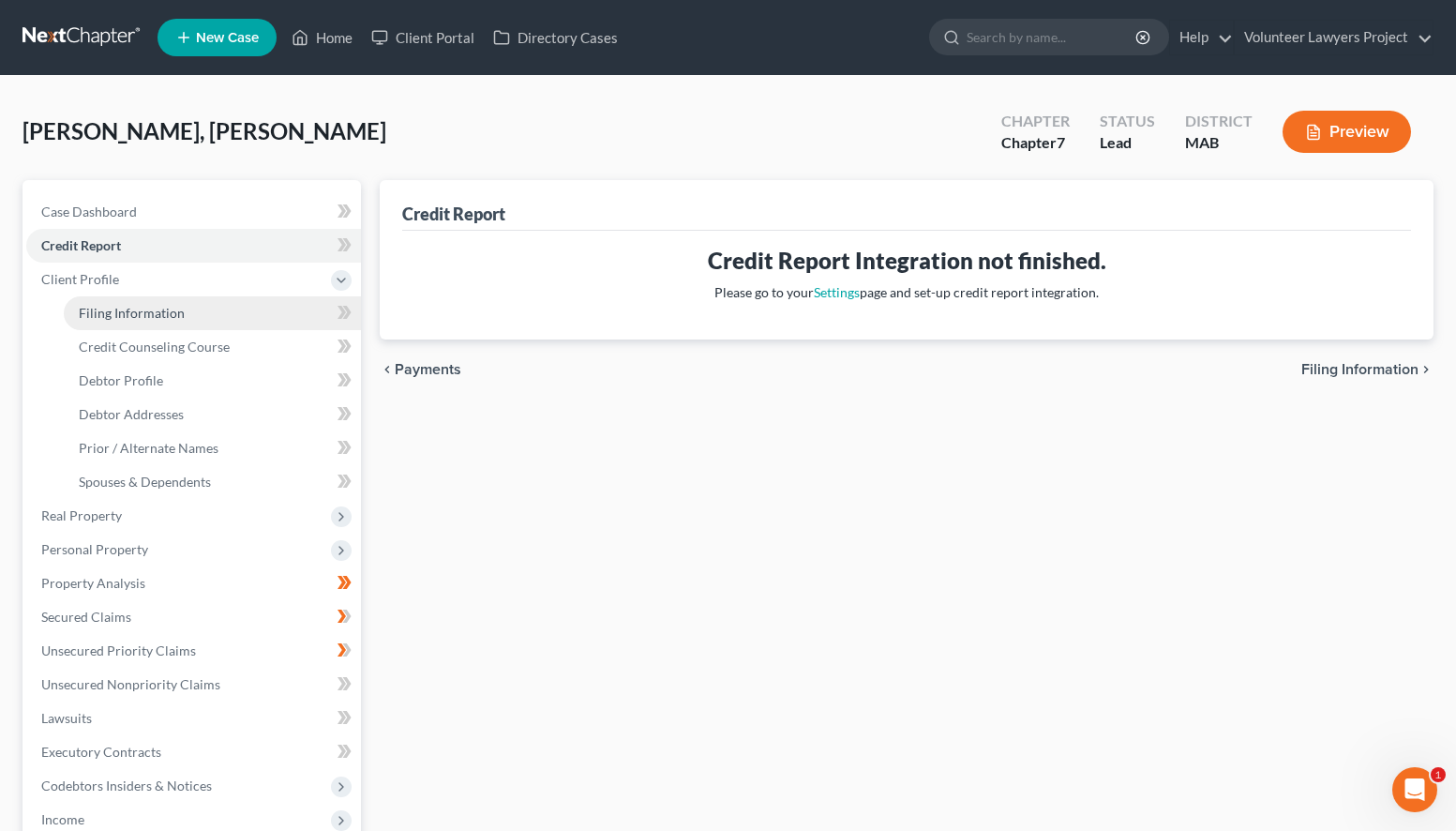 click on "Filing Information" at bounding box center [131, 312] 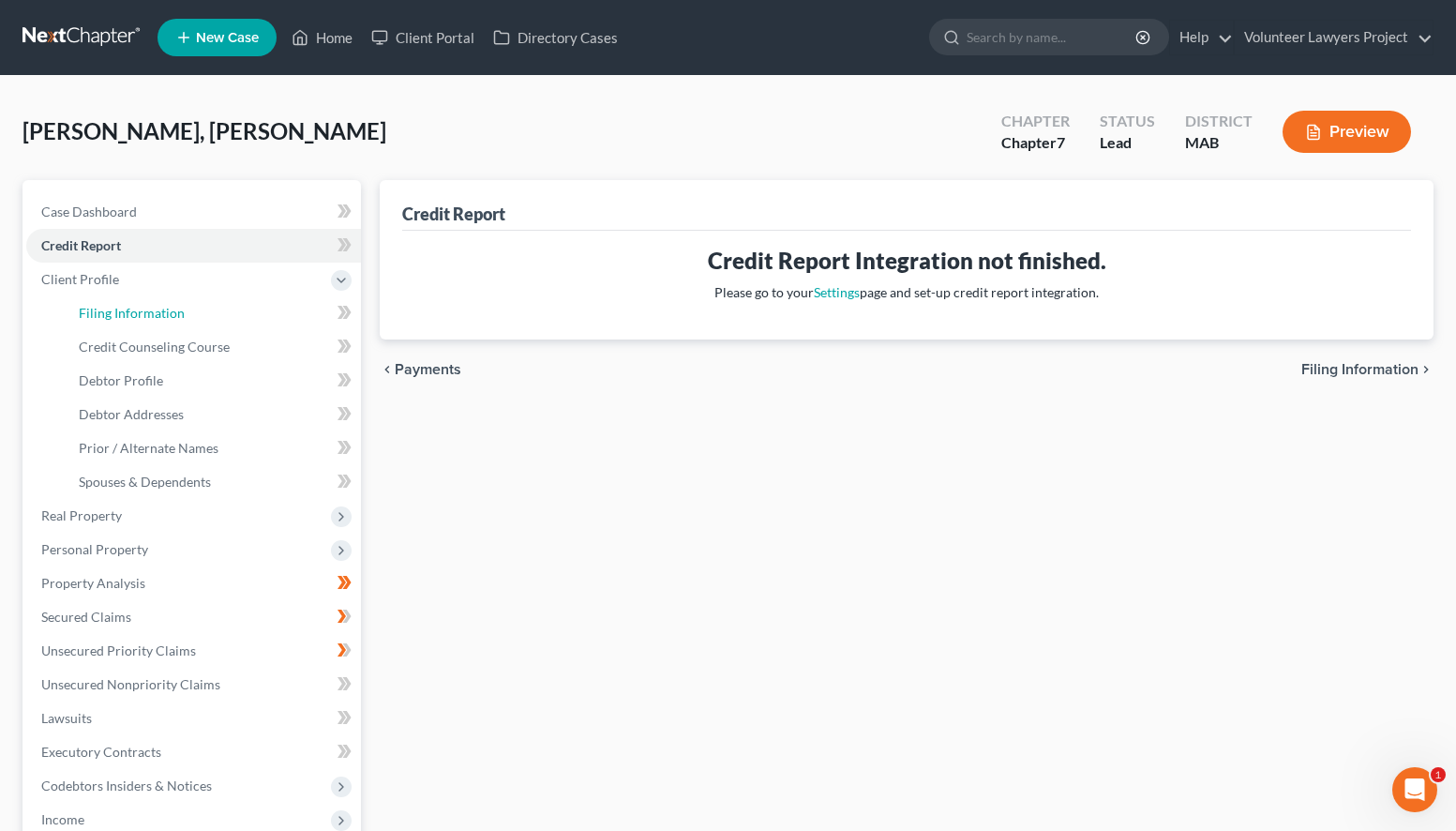 select on "1" 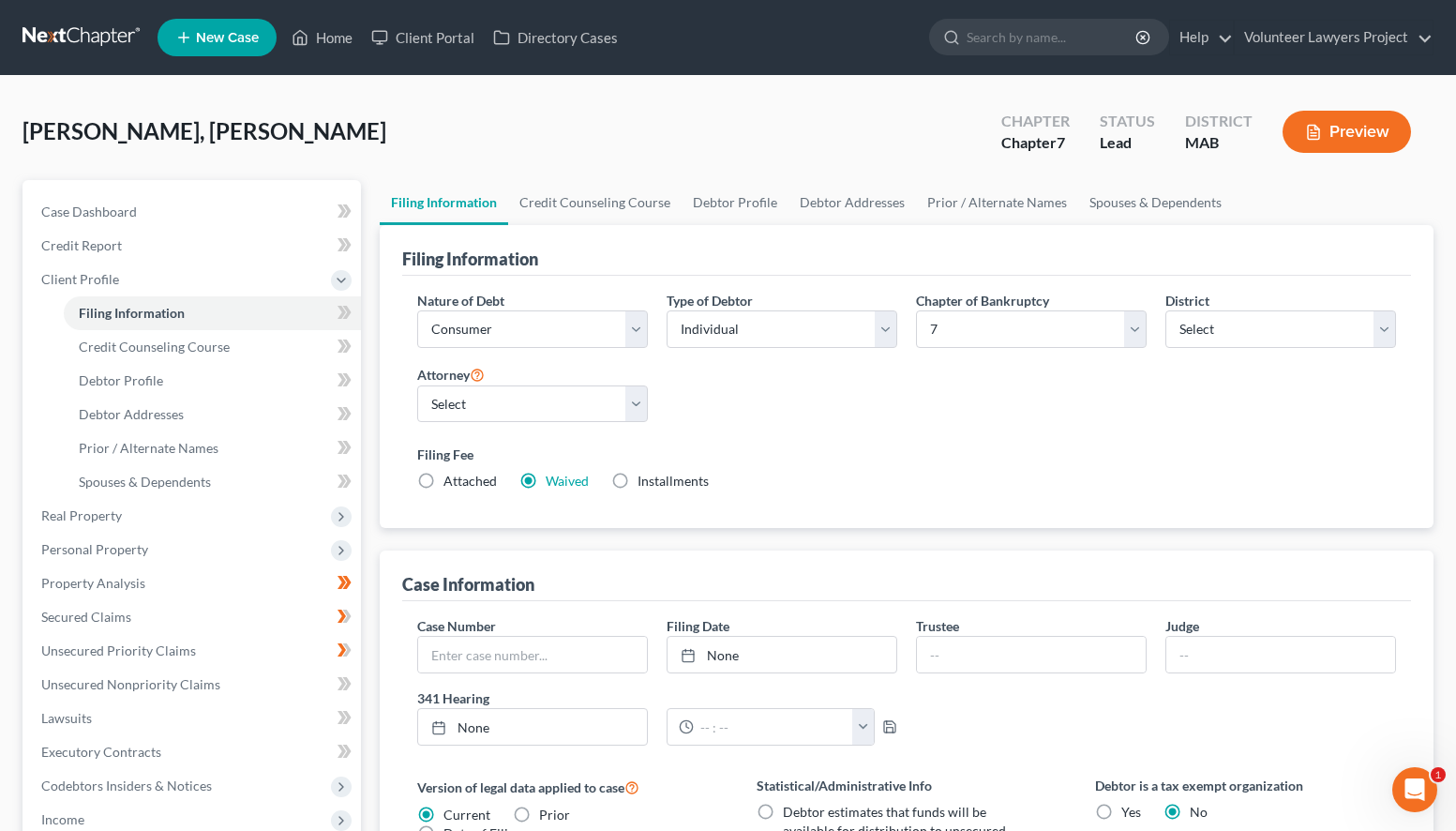 scroll, scrollTop: 66, scrollLeft: 0, axis: vertical 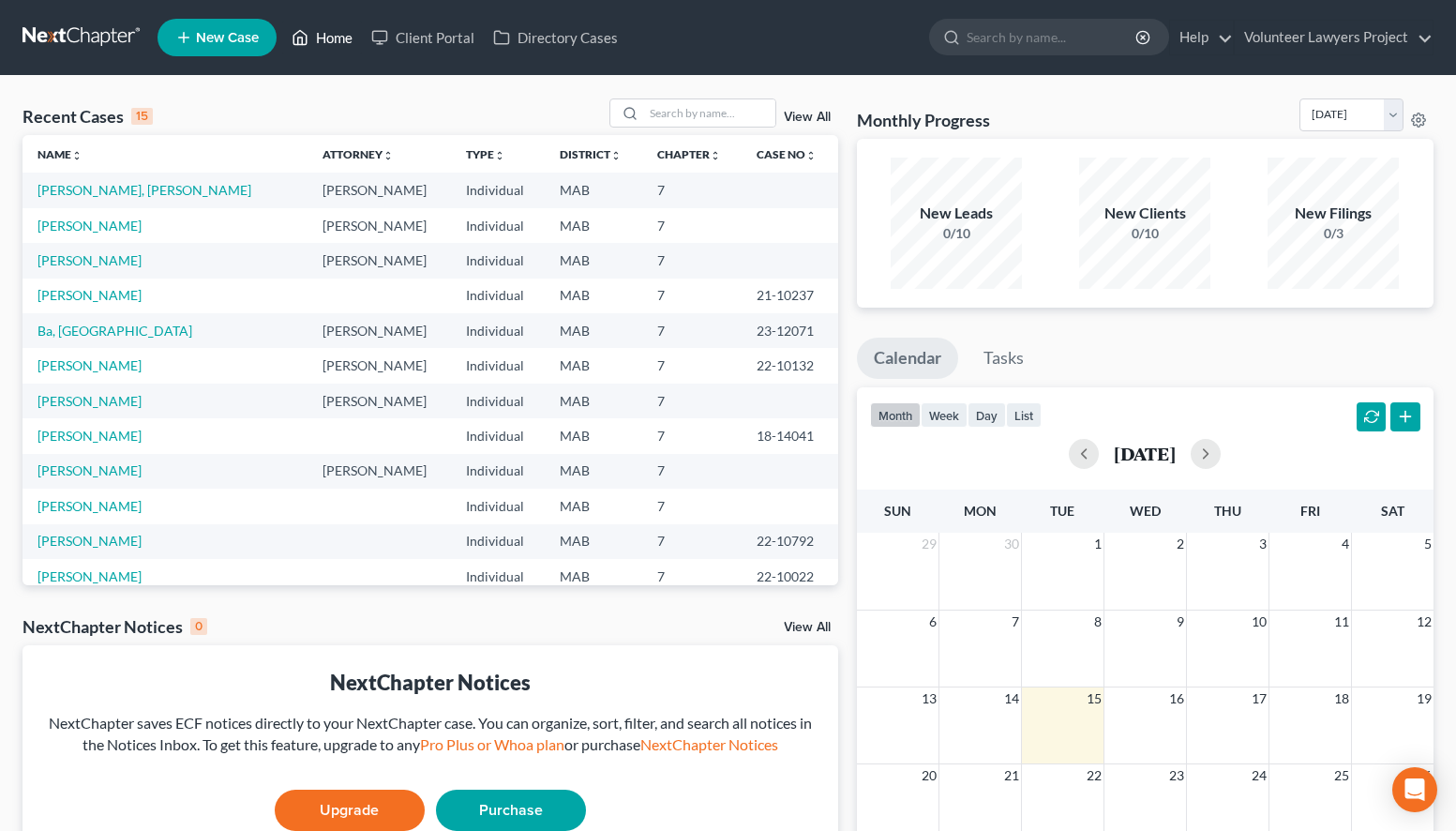 click on "Home" at bounding box center [322, 38] 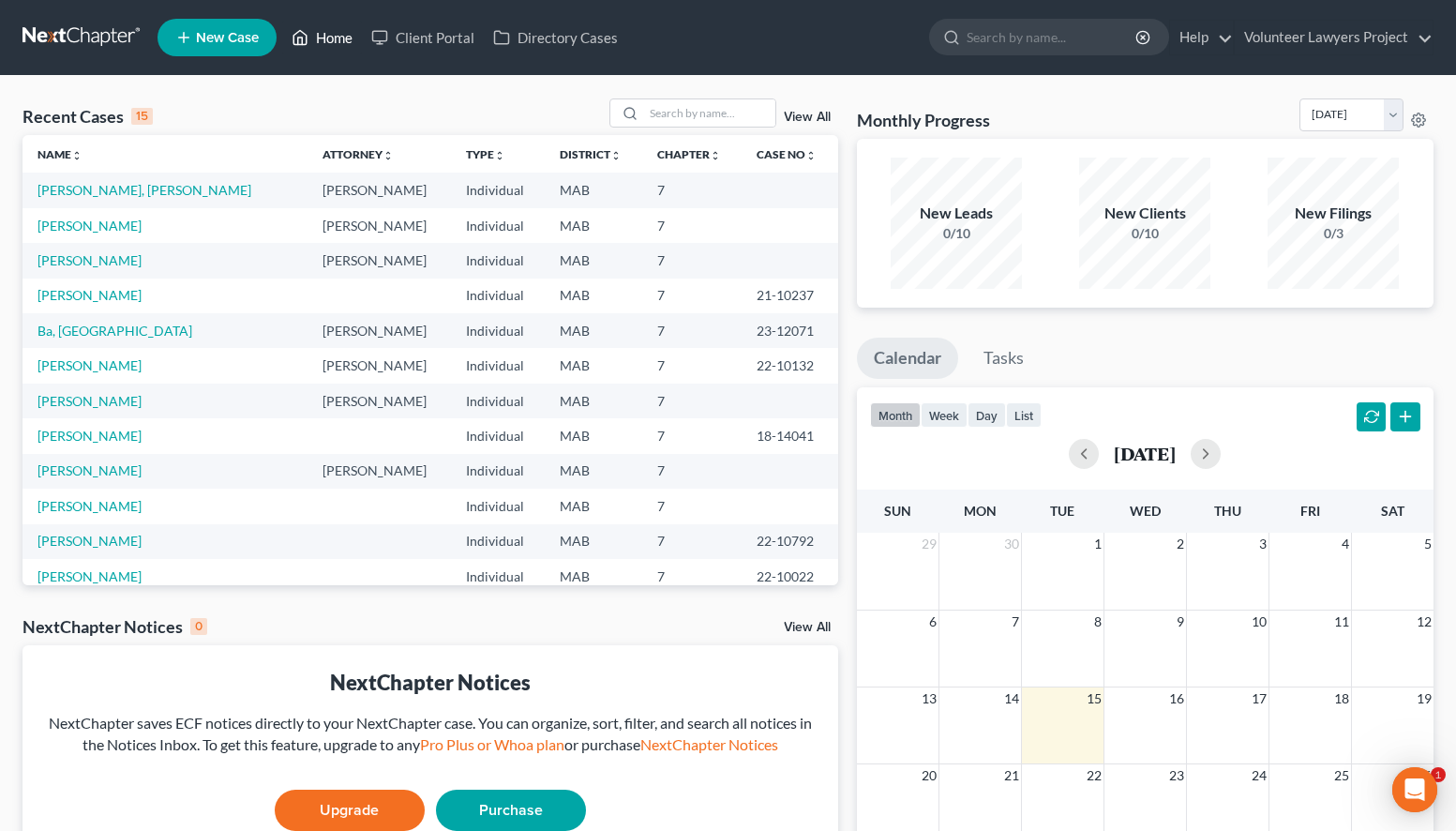 scroll, scrollTop: 0, scrollLeft: 0, axis: both 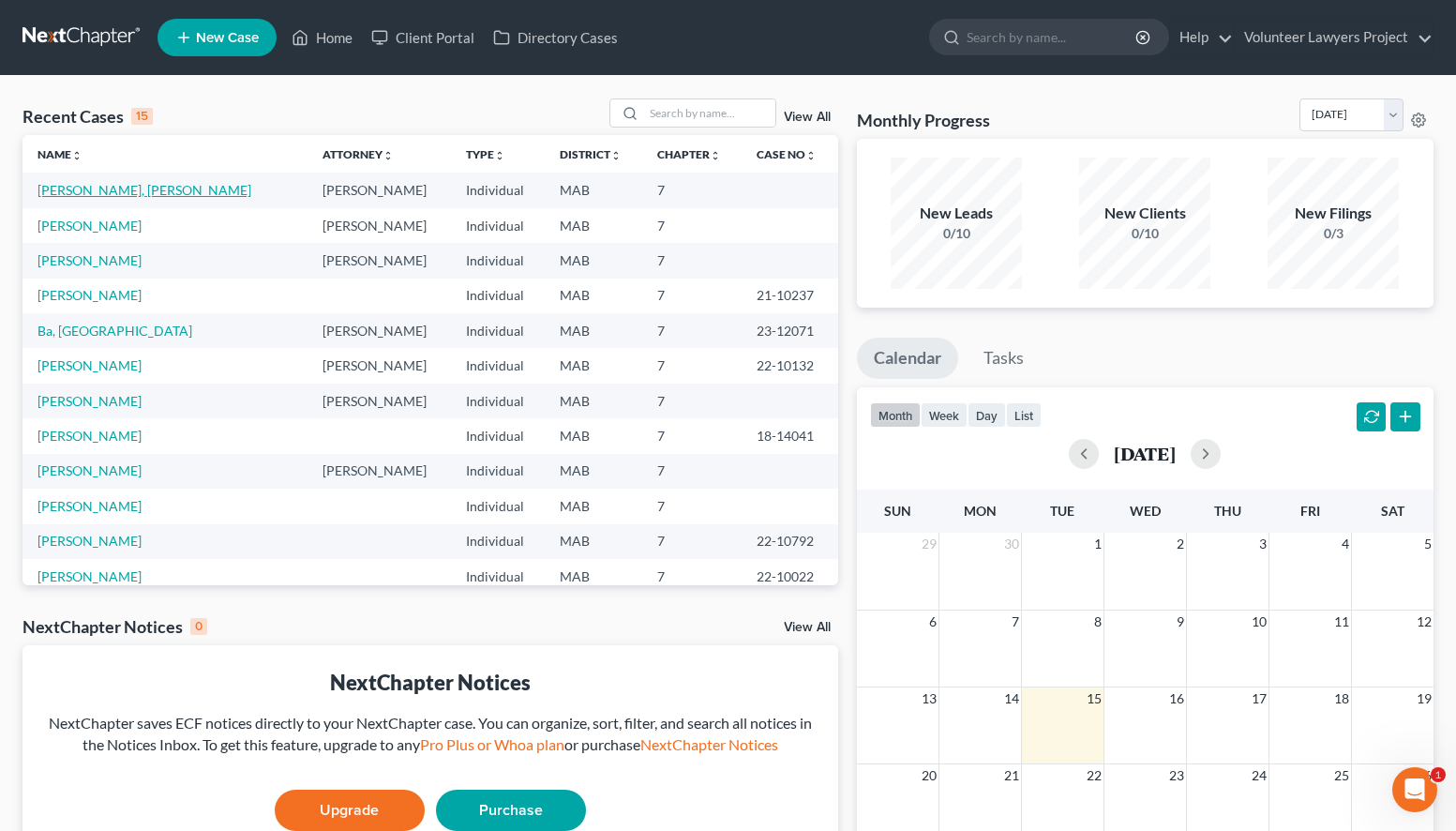 click on "[PERSON_NAME], [PERSON_NAME]" at bounding box center [144, 189] 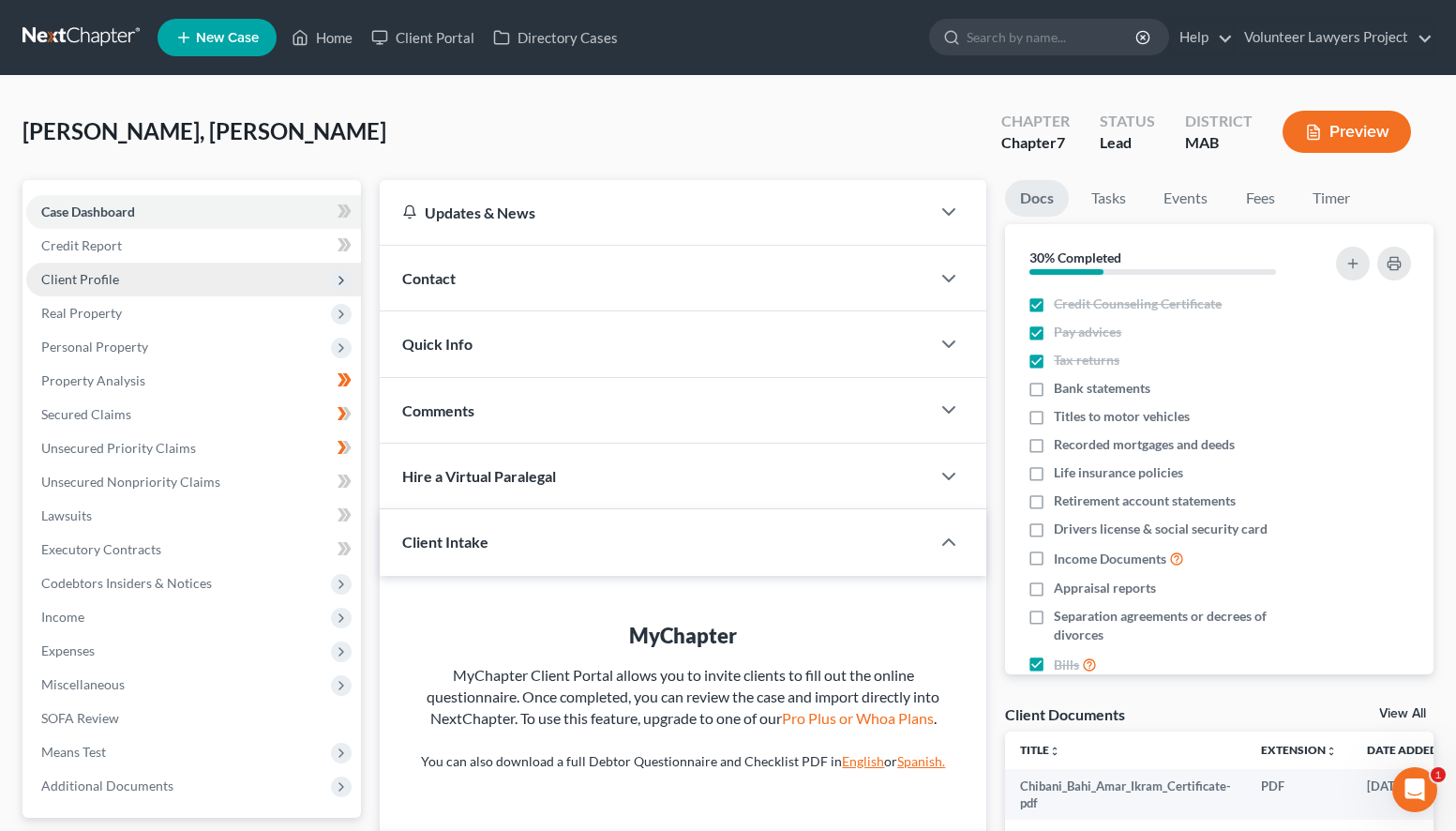 click on "Client Profile" at bounding box center (80, 279) 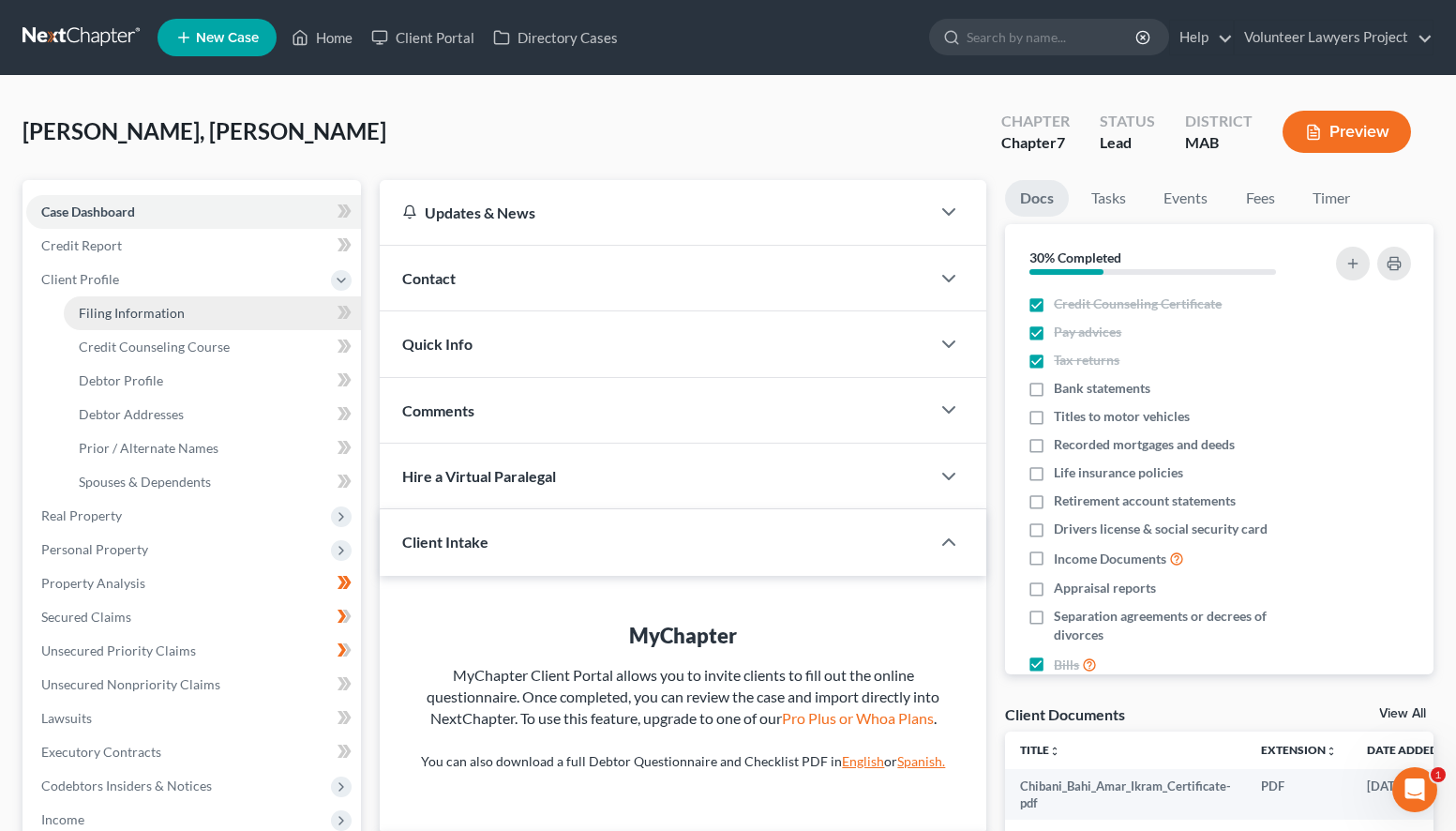 click on "Filing Information" at bounding box center (131, 312) 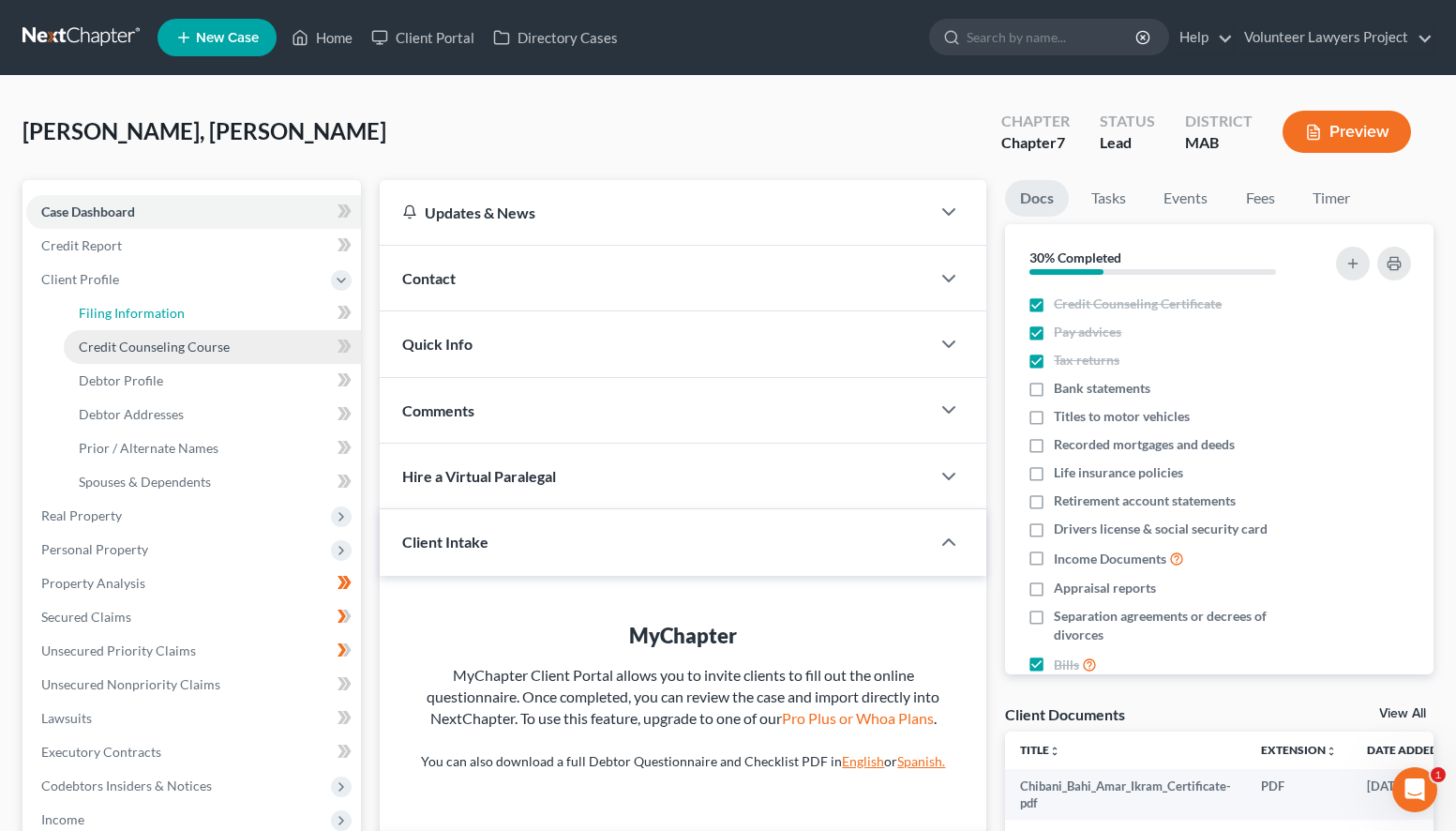 select on "1" 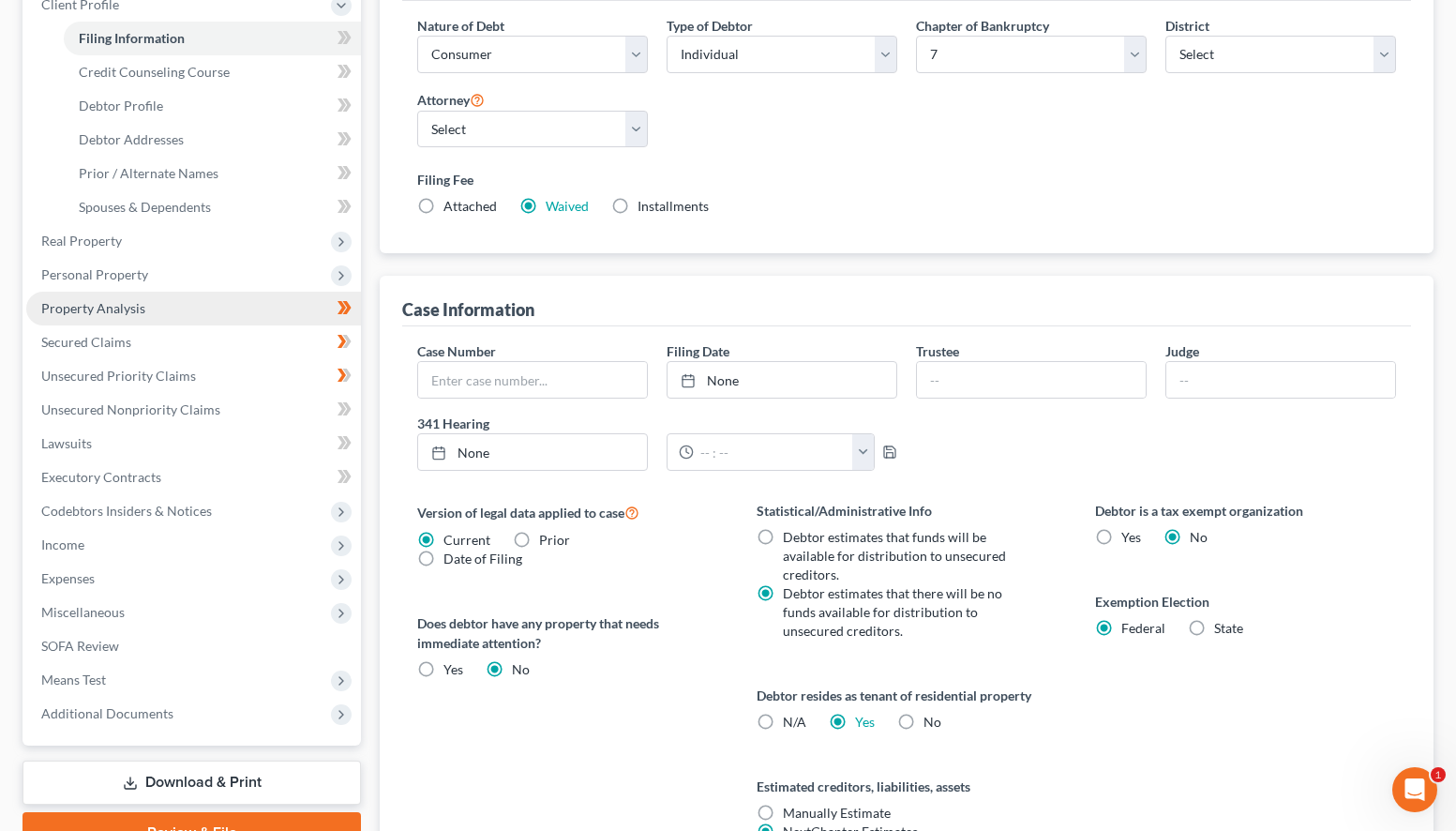 scroll, scrollTop: 274, scrollLeft: 0, axis: vertical 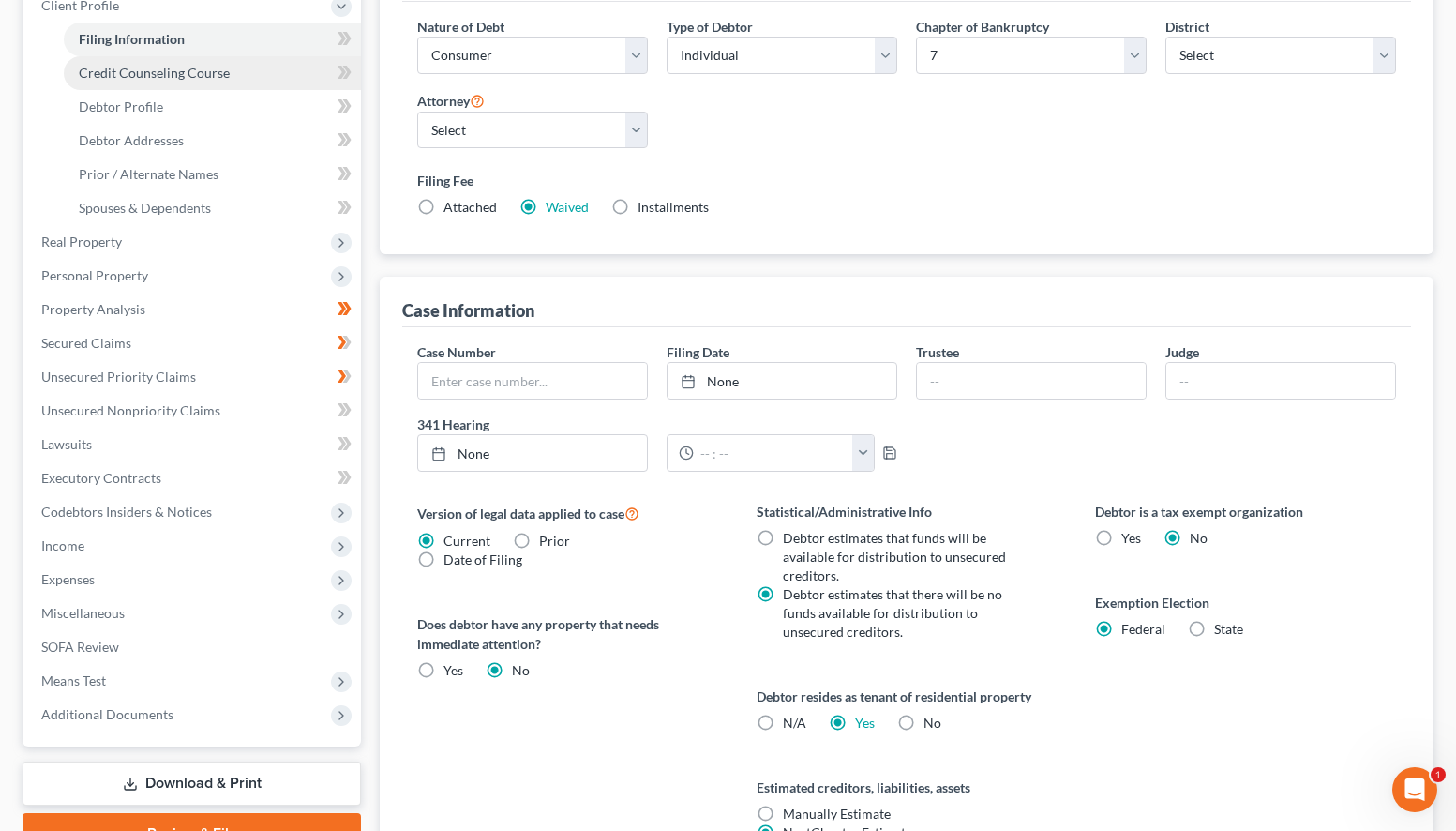 click on "Credit Counseling Course" at bounding box center [154, 72] 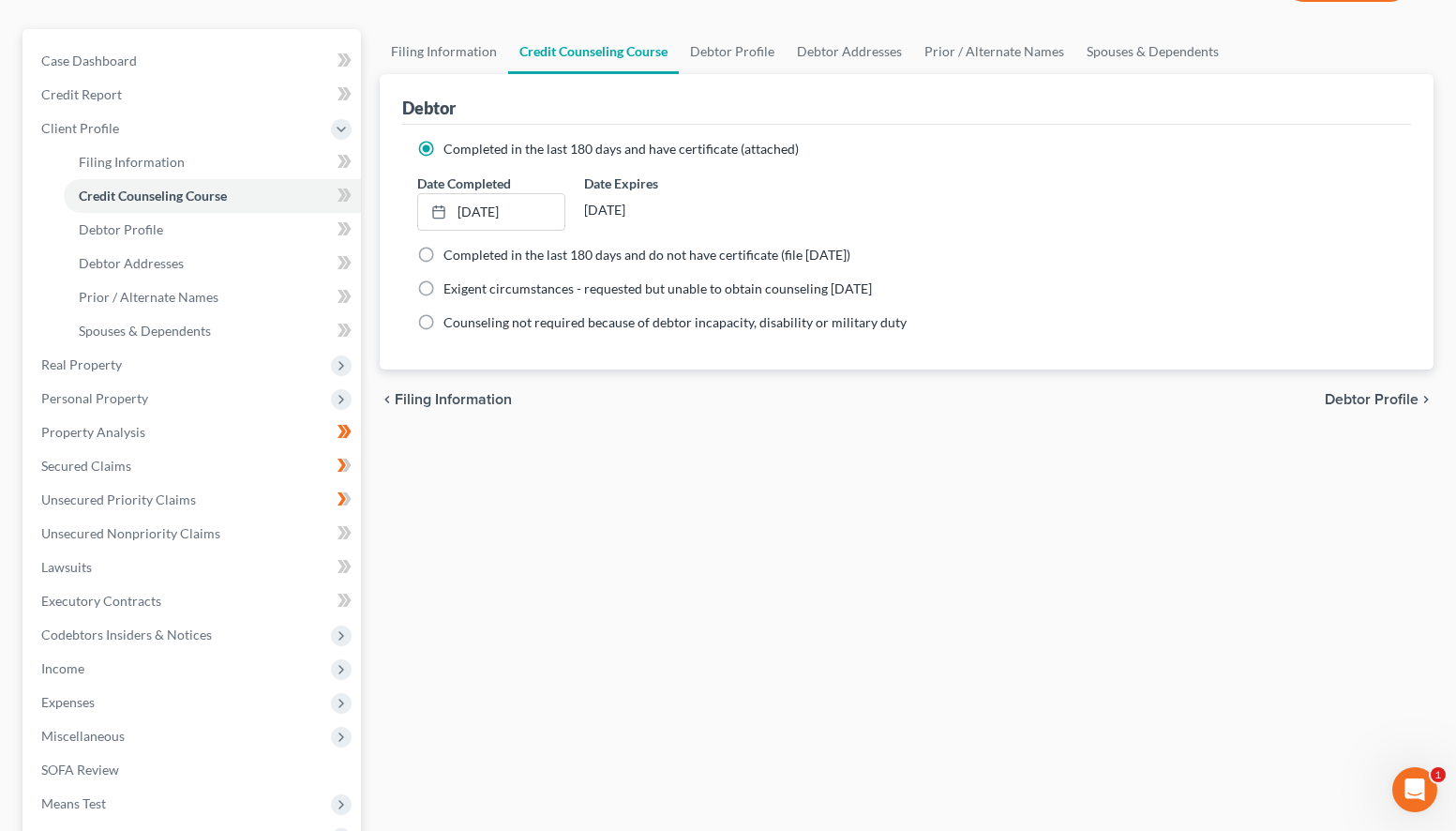 scroll, scrollTop: 0, scrollLeft: 0, axis: both 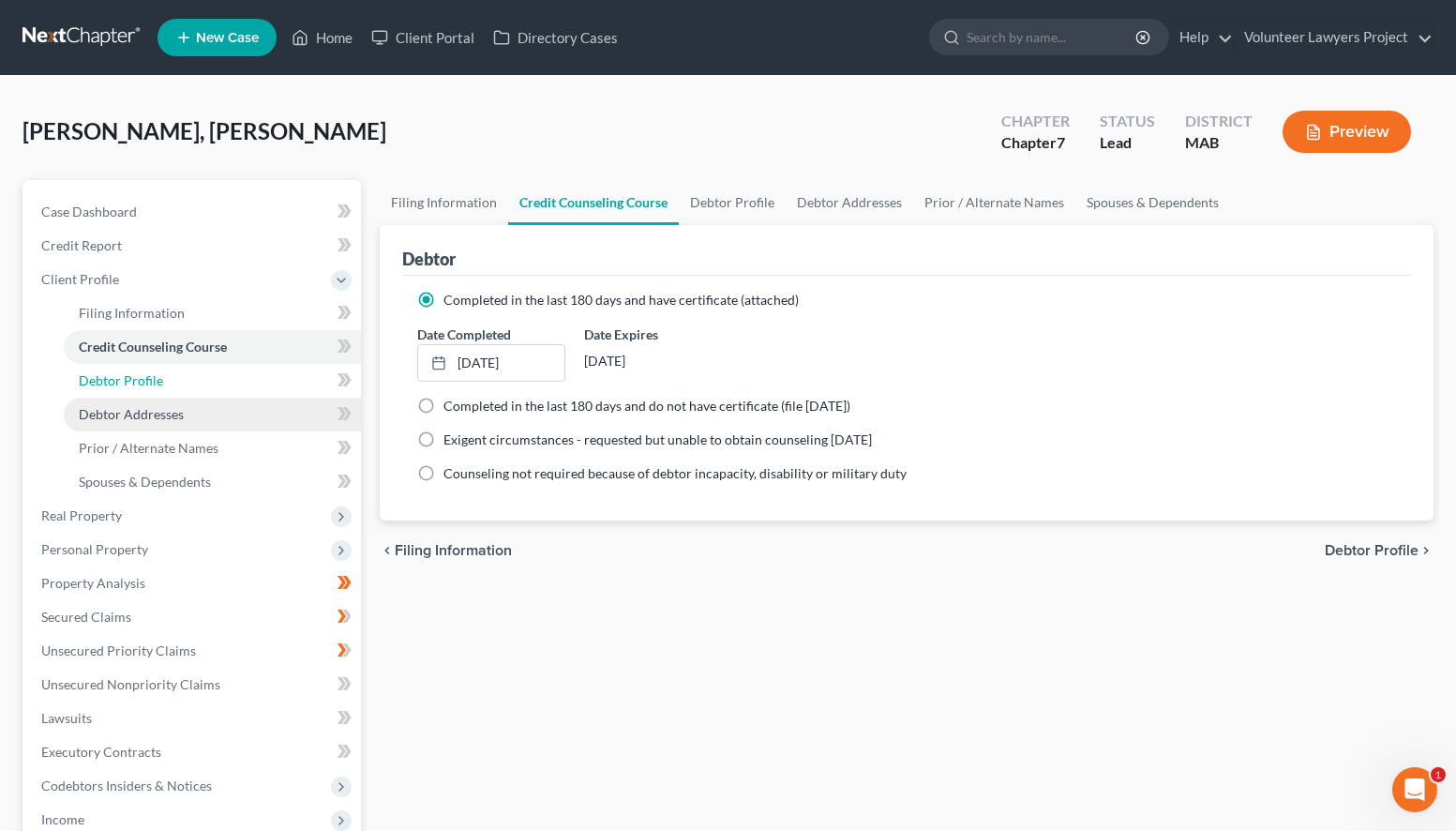 drag, startPoint x: 128, startPoint y: 384, endPoint x: 183, endPoint y: 397, distance: 56.51548 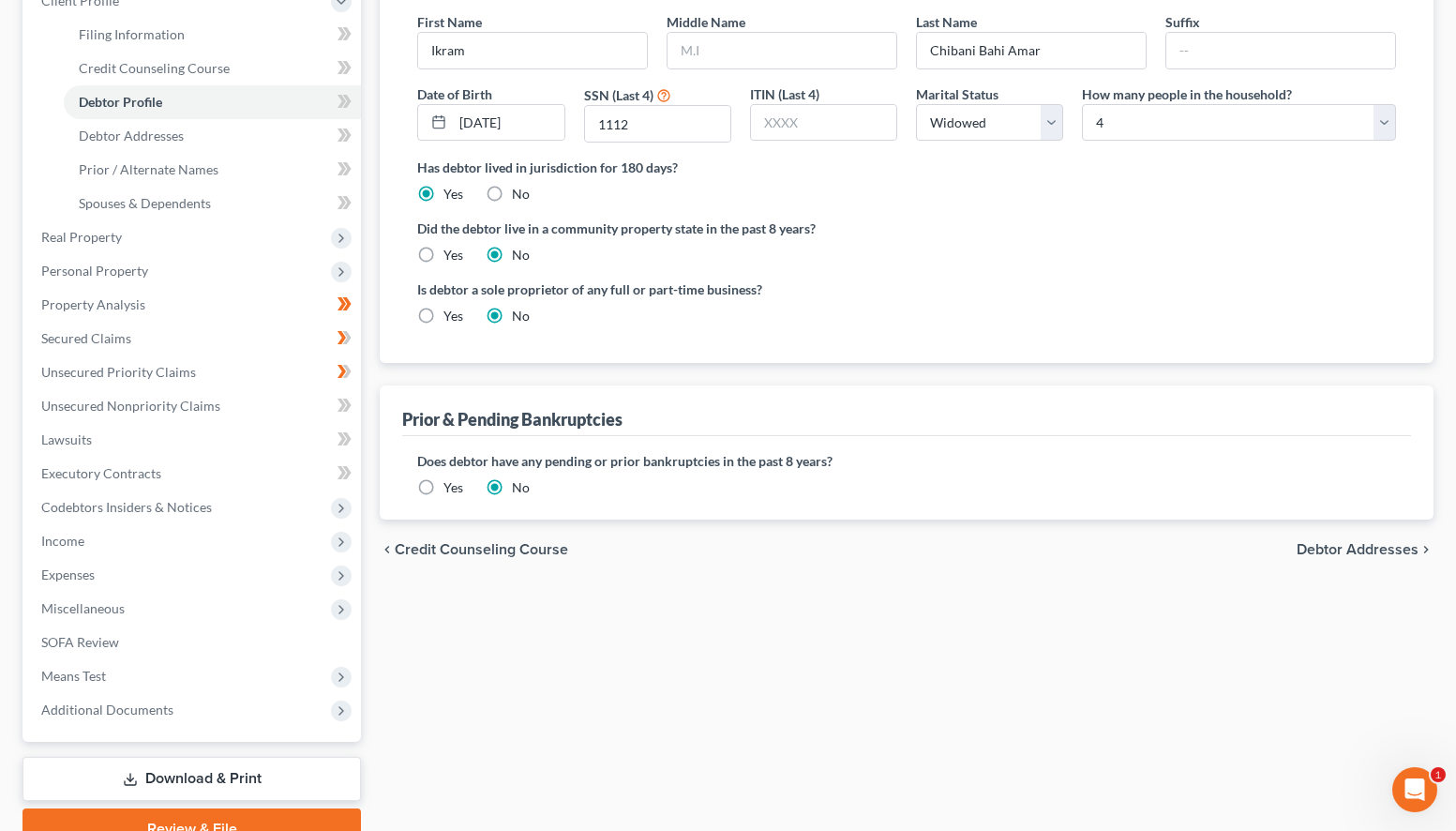 scroll, scrollTop: 281, scrollLeft: 0, axis: vertical 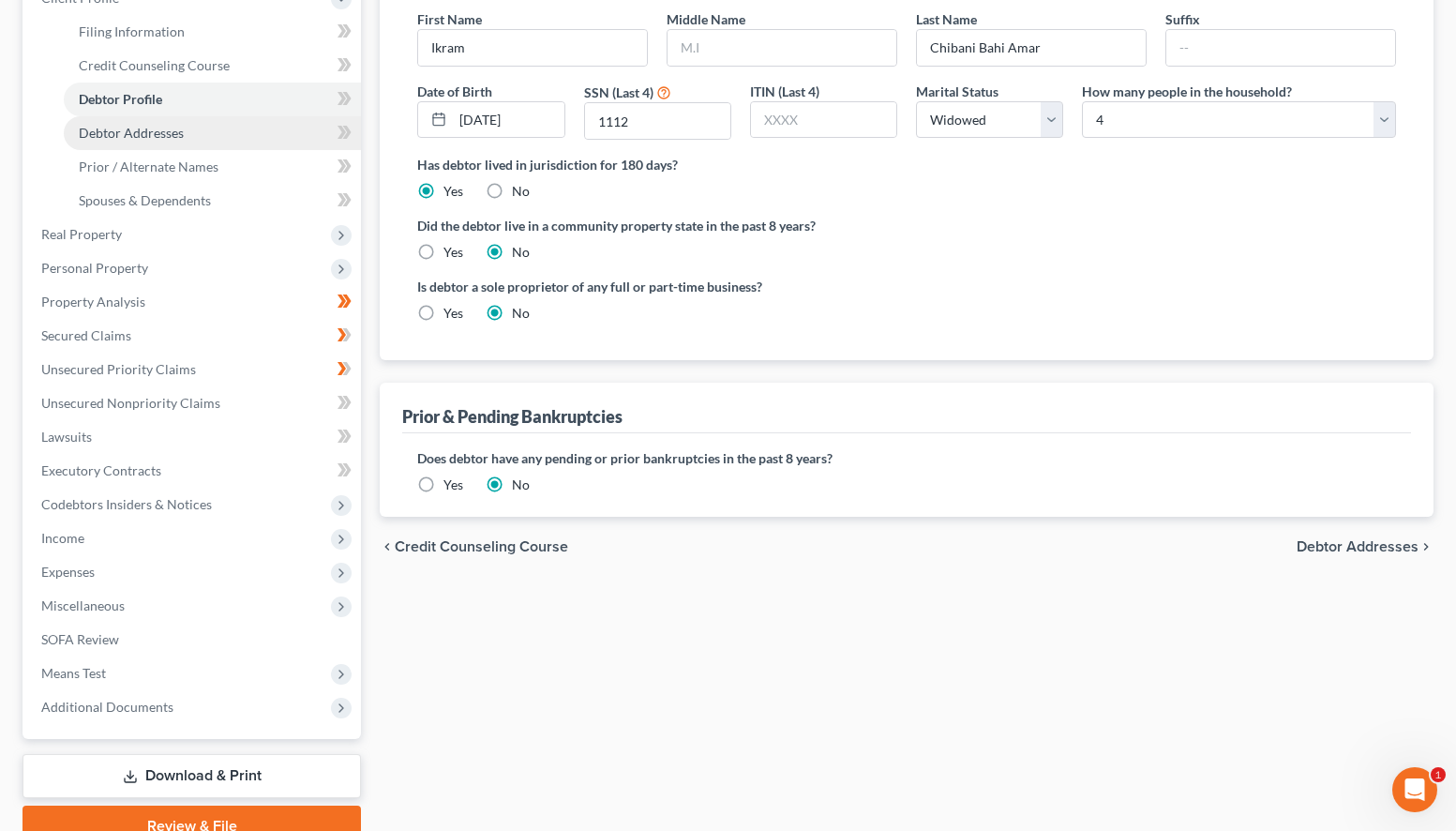 drag, startPoint x: 147, startPoint y: 134, endPoint x: 158, endPoint y: 140, distance: 12.529964 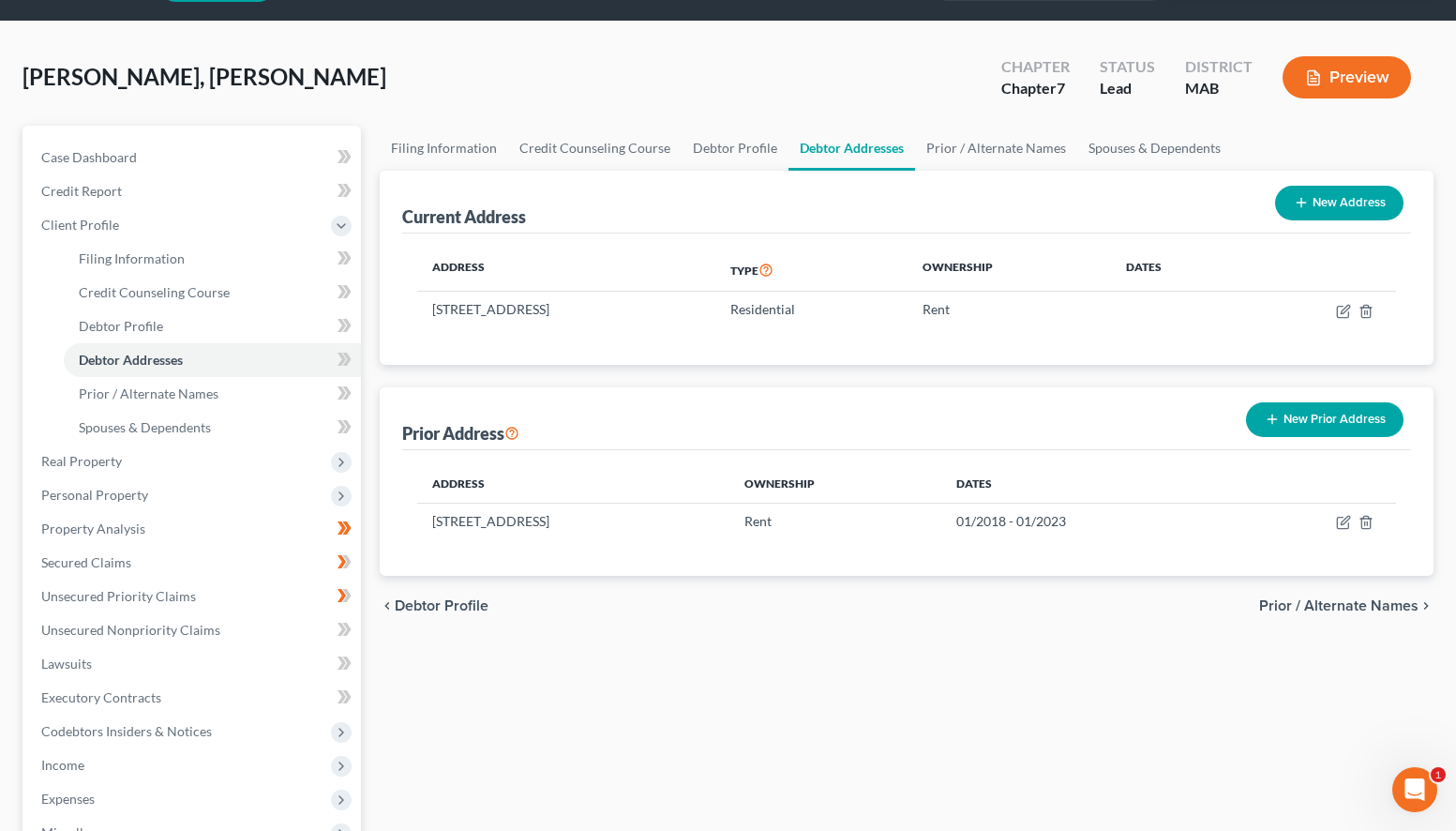 scroll, scrollTop: 0, scrollLeft: 0, axis: both 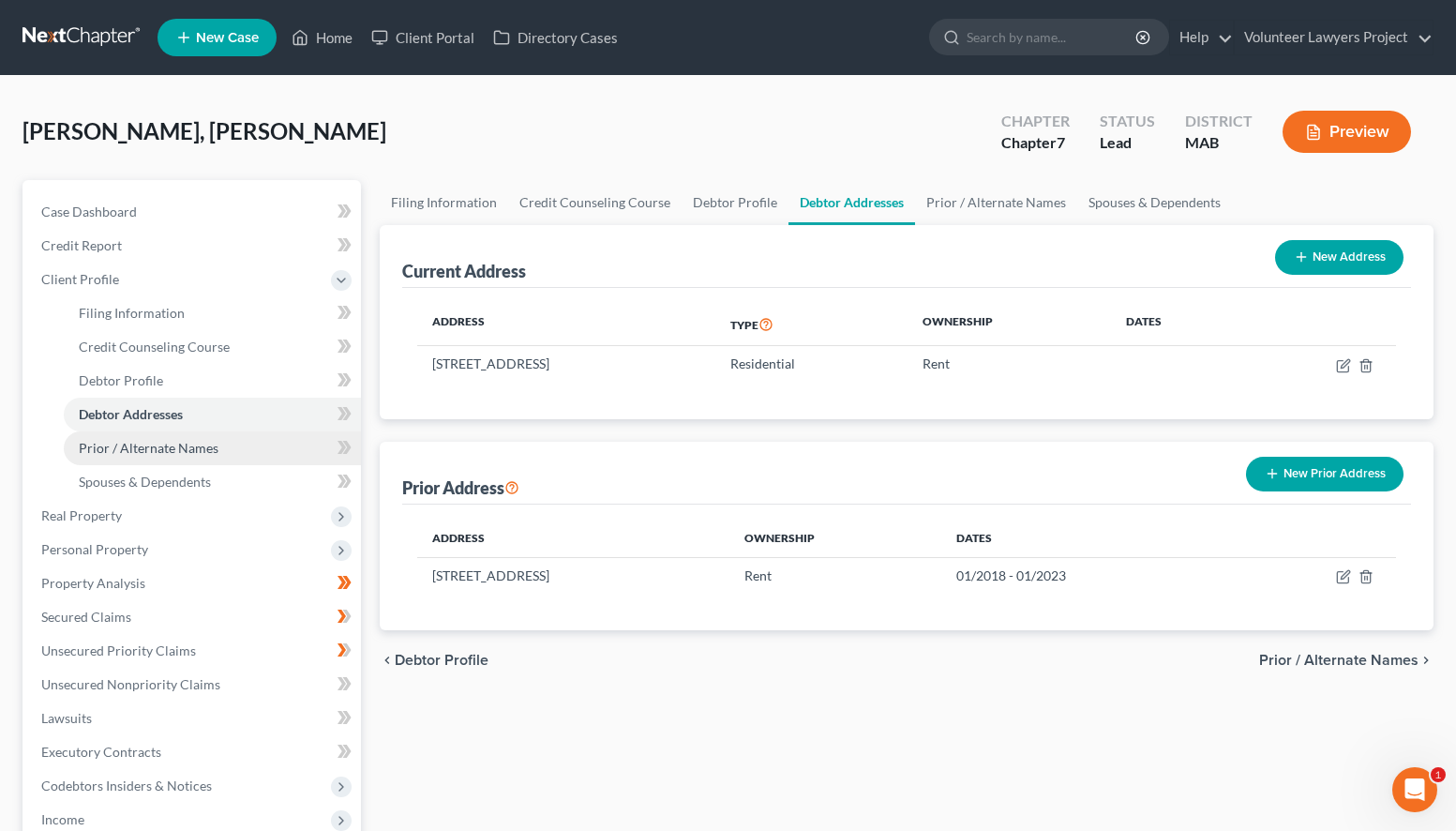 click on "Prior / Alternate Names" at bounding box center (148, 447) 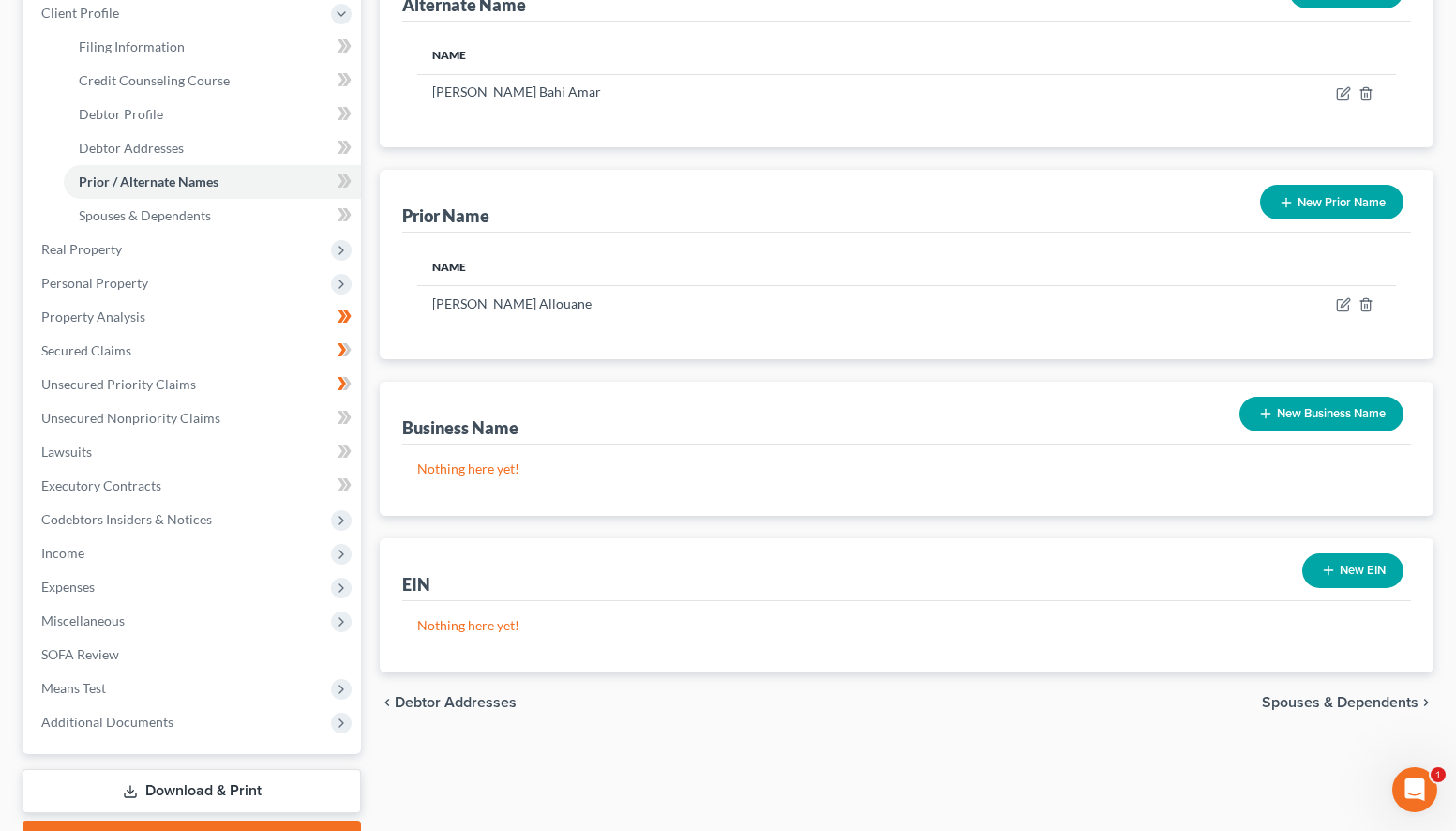 scroll, scrollTop: 281, scrollLeft: 0, axis: vertical 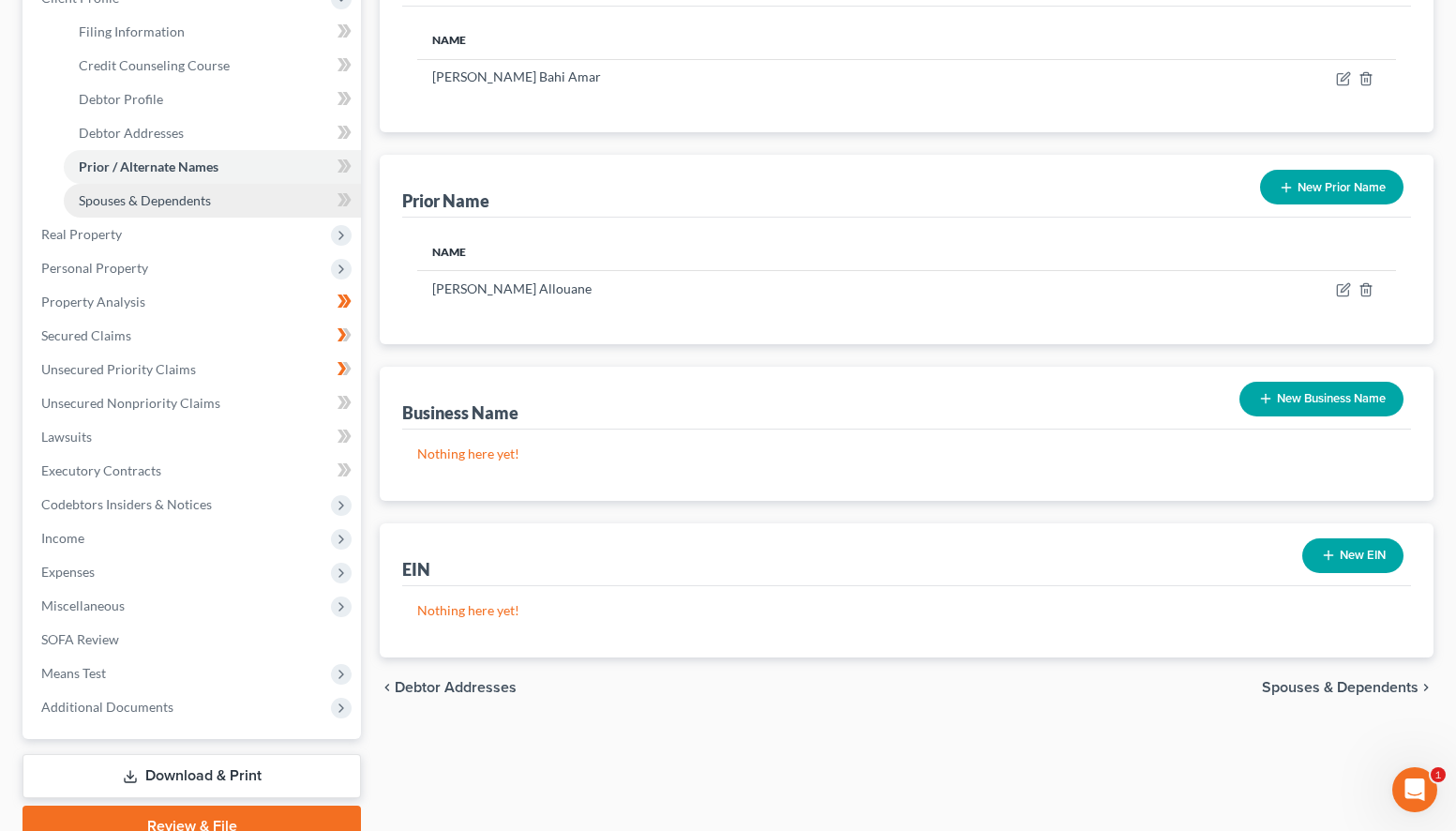 click on "Spouses & Dependents" at bounding box center (144, 200) 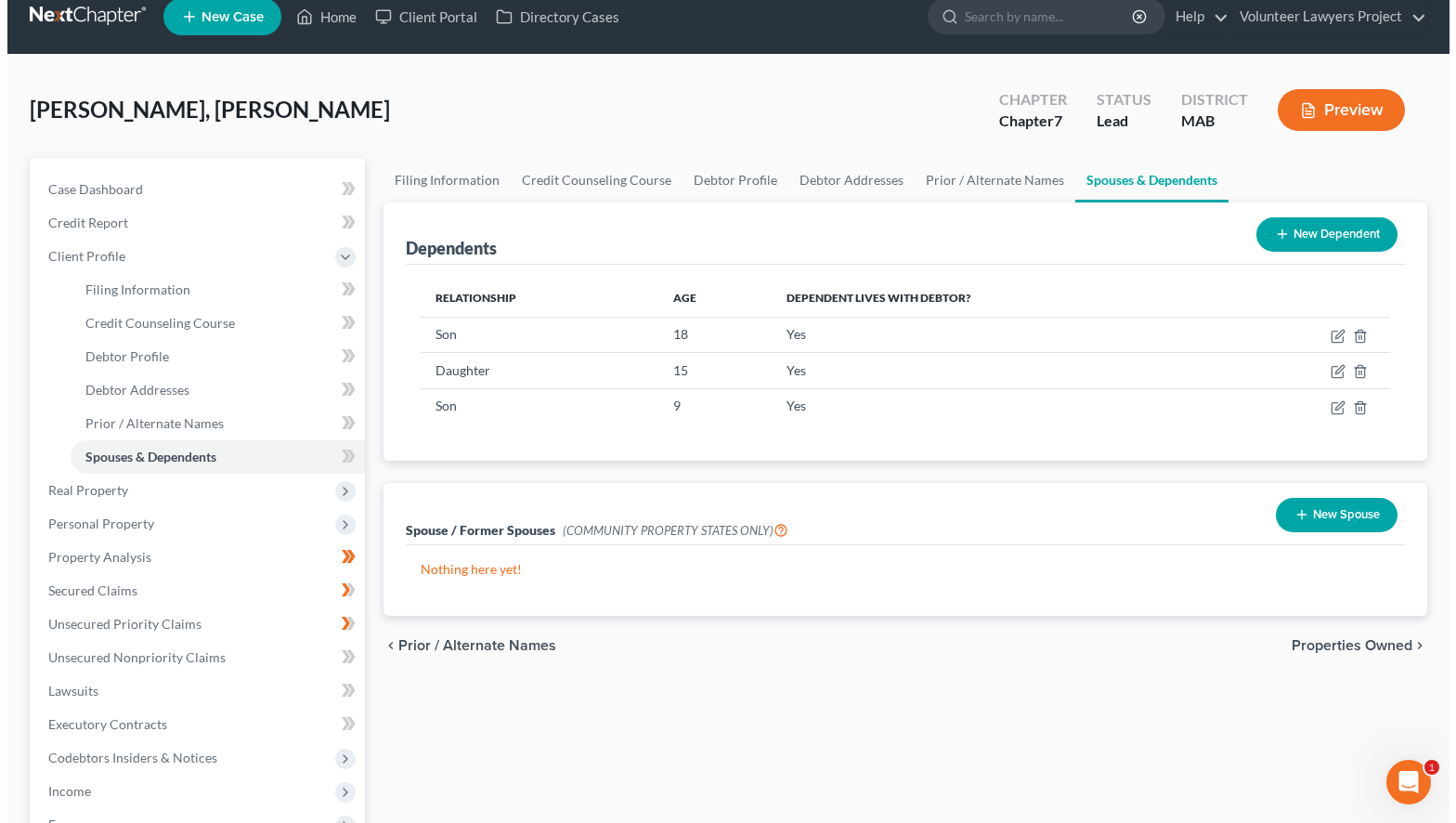 scroll, scrollTop: 0, scrollLeft: 0, axis: both 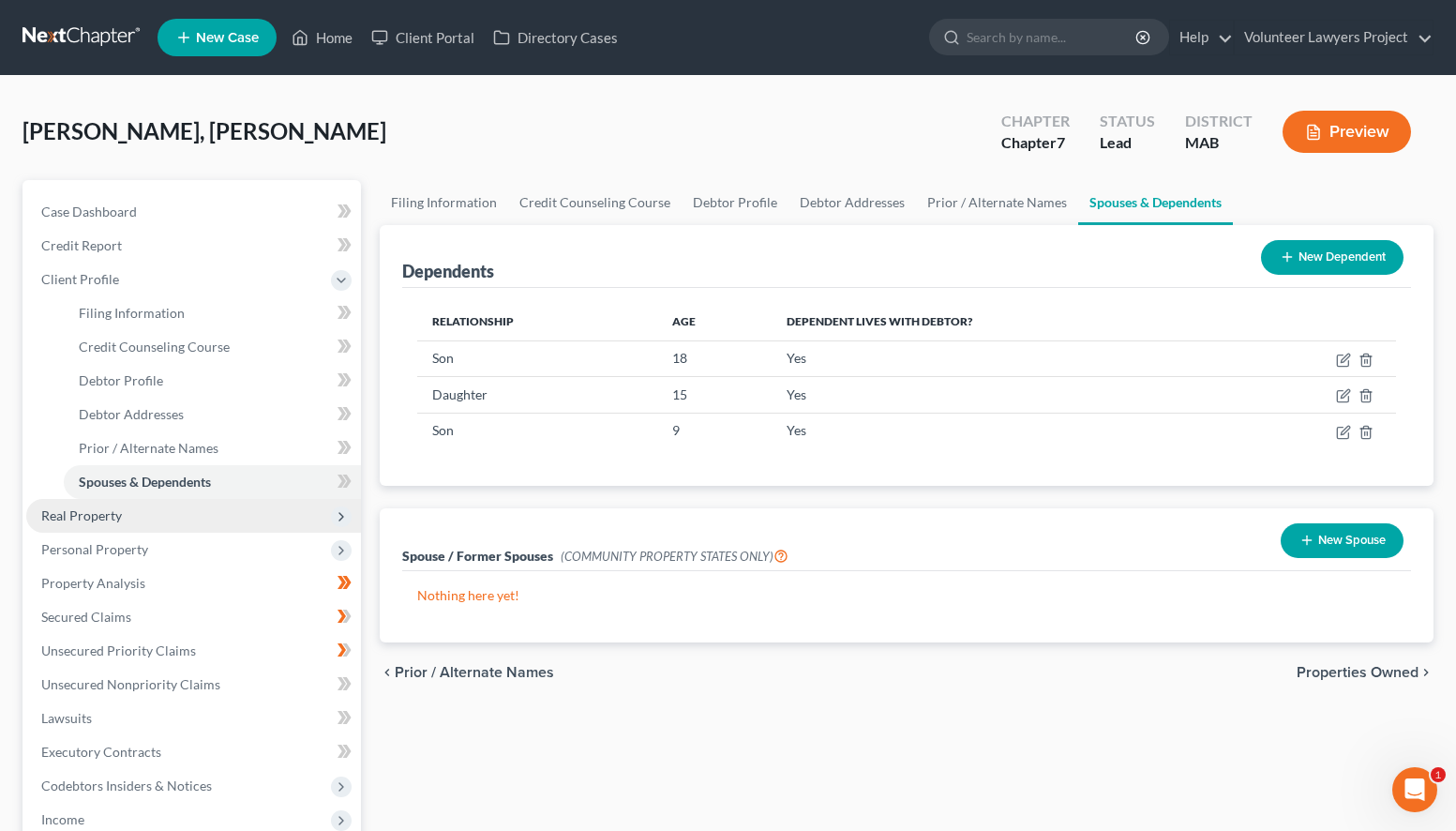 click on "Real Property" at bounding box center [82, 515] 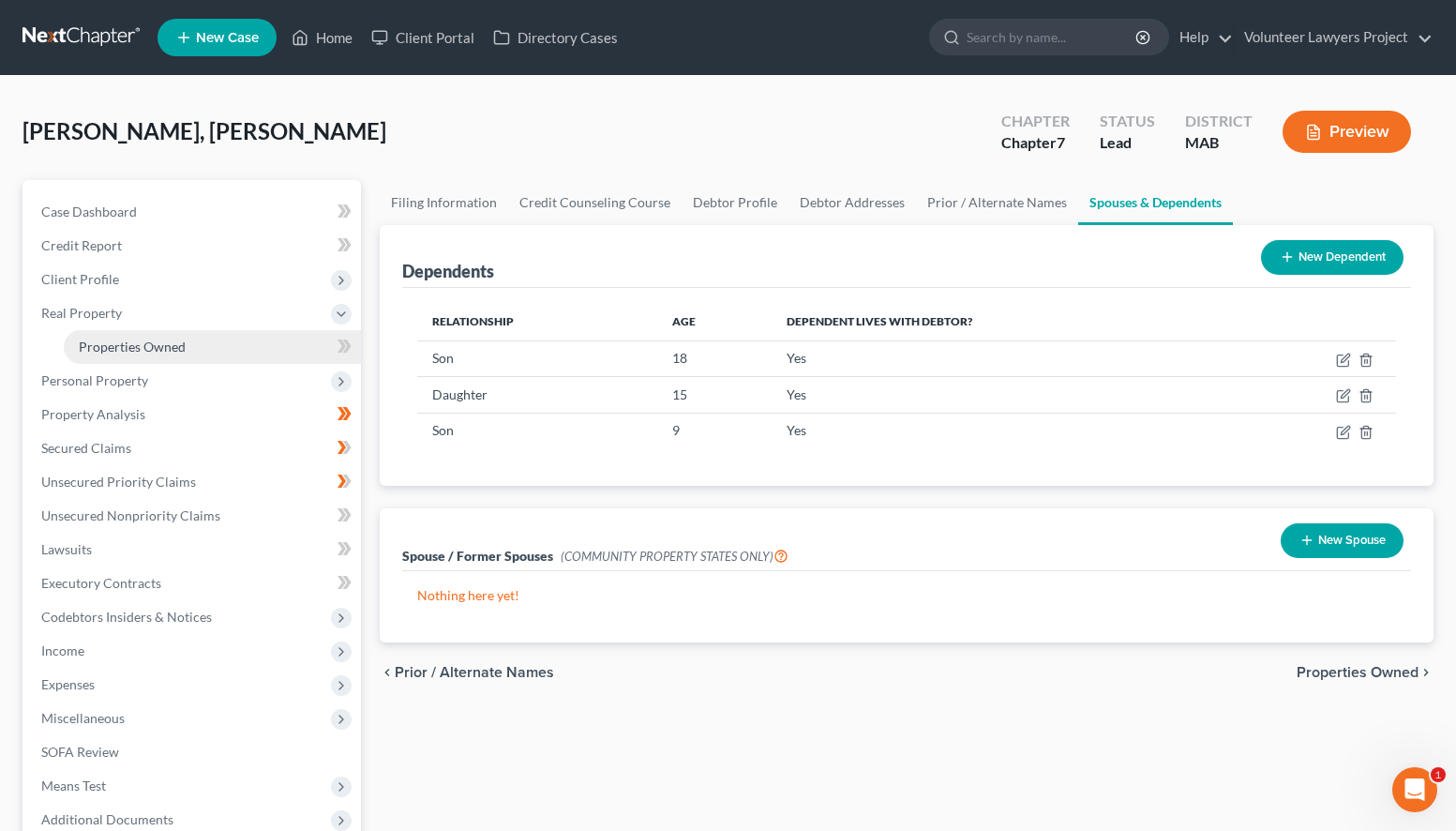 click on "Properties Owned" at bounding box center (132, 346) 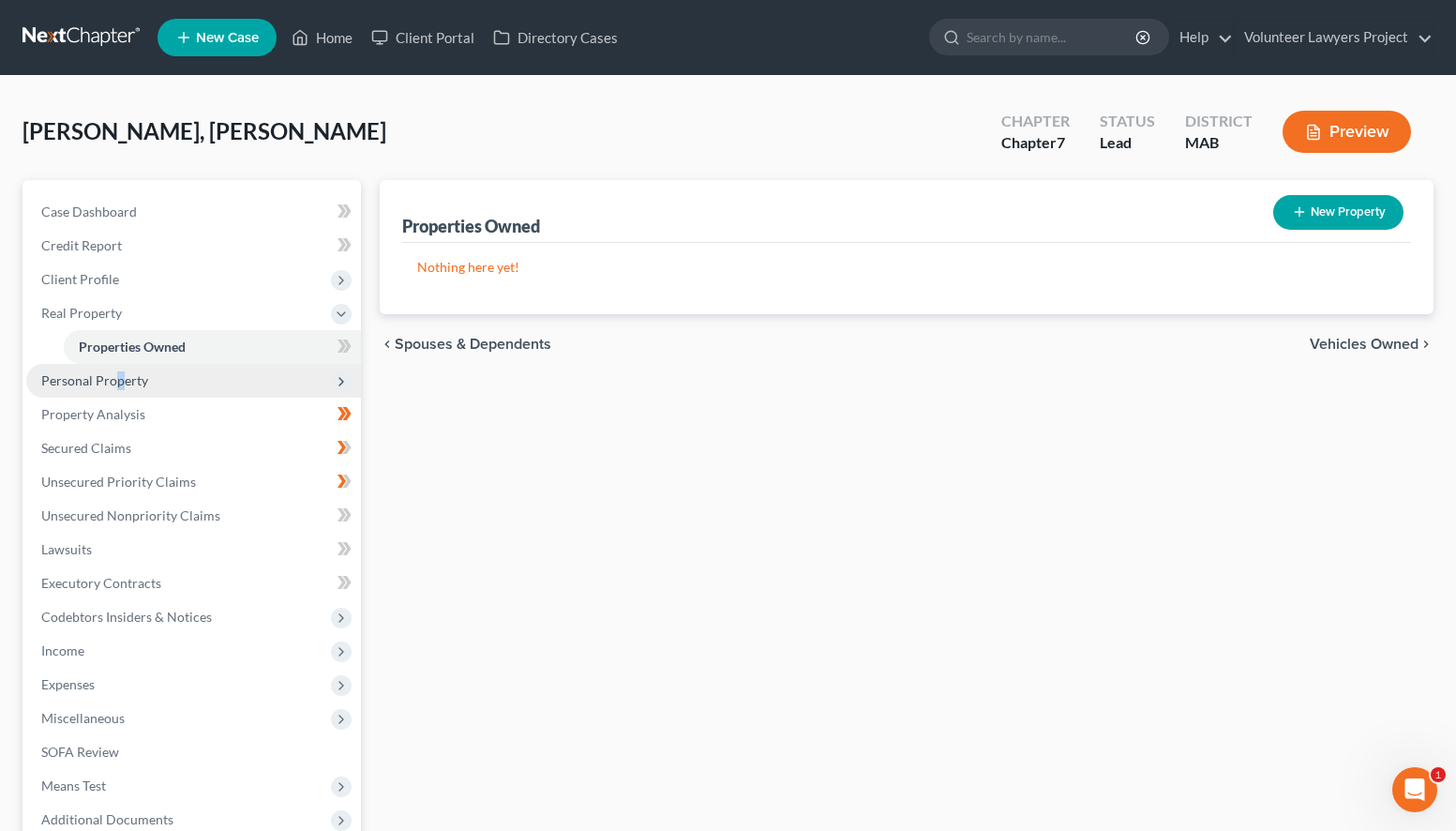 click on "Personal Property" at bounding box center [95, 380] 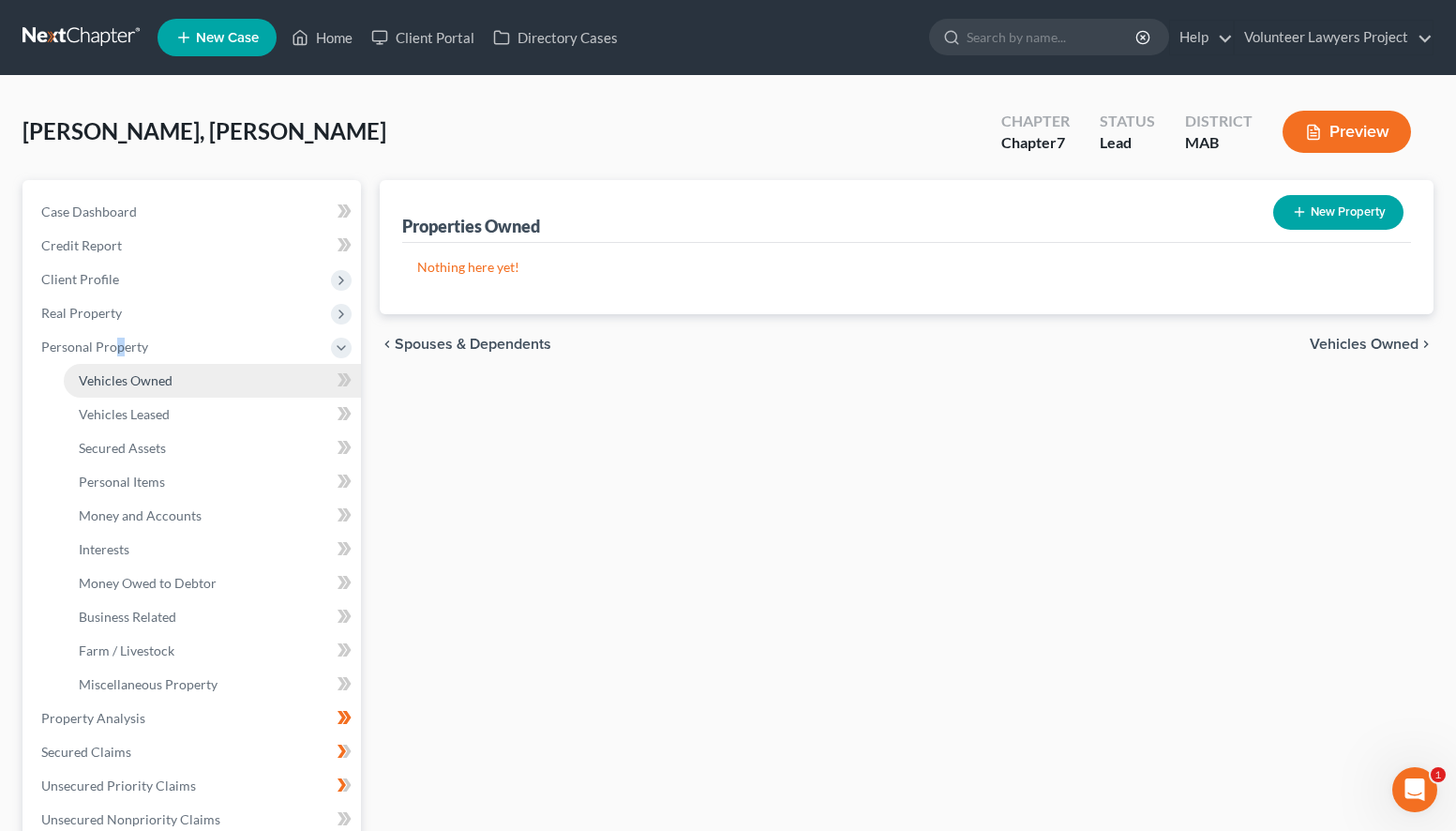drag, startPoint x: 122, startPoint y: 374, endPoint x: 113, endPoint y: 388, distance: 16.643317 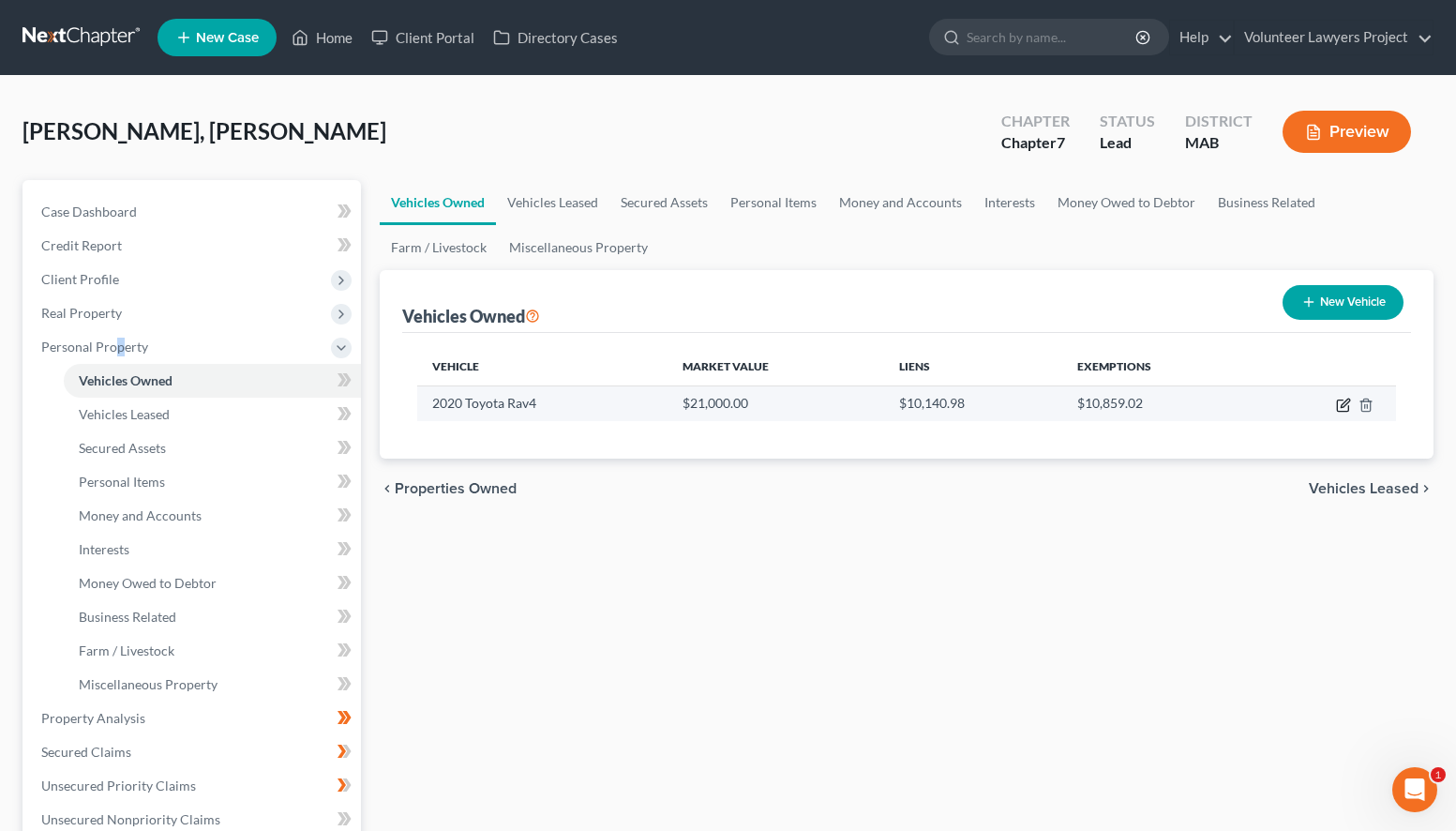click 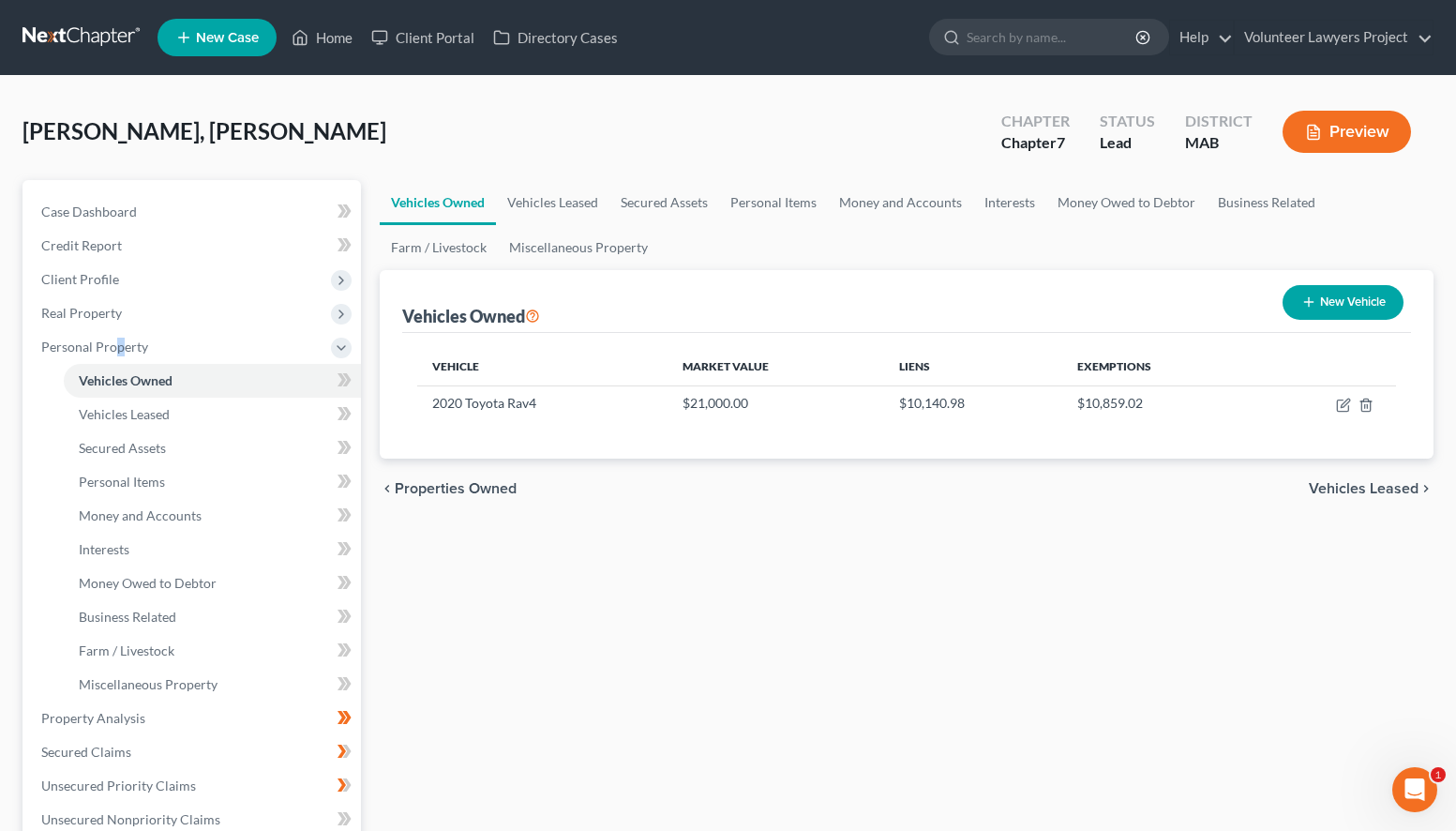 select on "0" 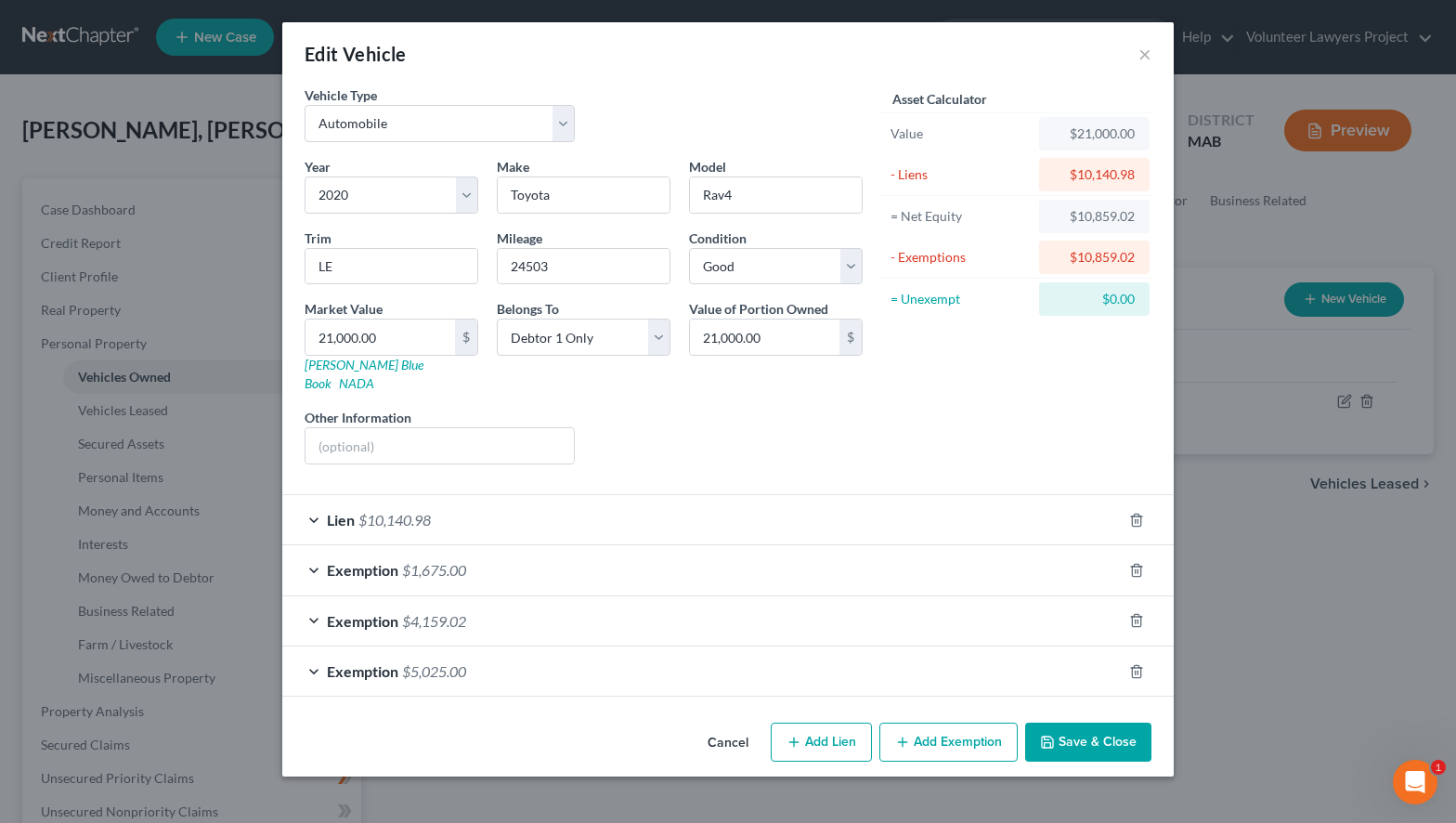 click on "Exemption $1,675.00" at bounding box center [702, 569] 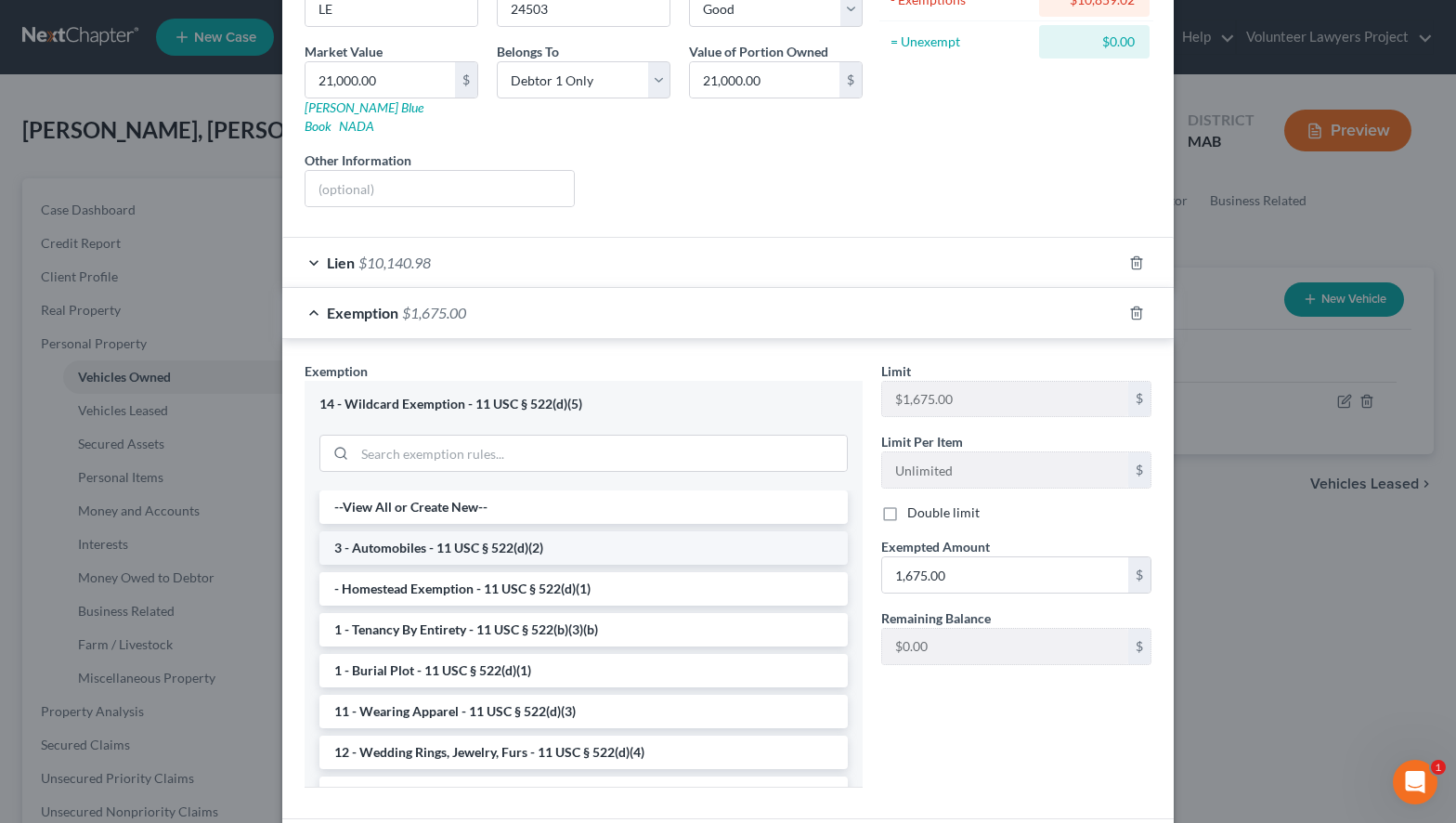 scroll, scrollTop: 279, scrollLeft: 0, axis: vertical 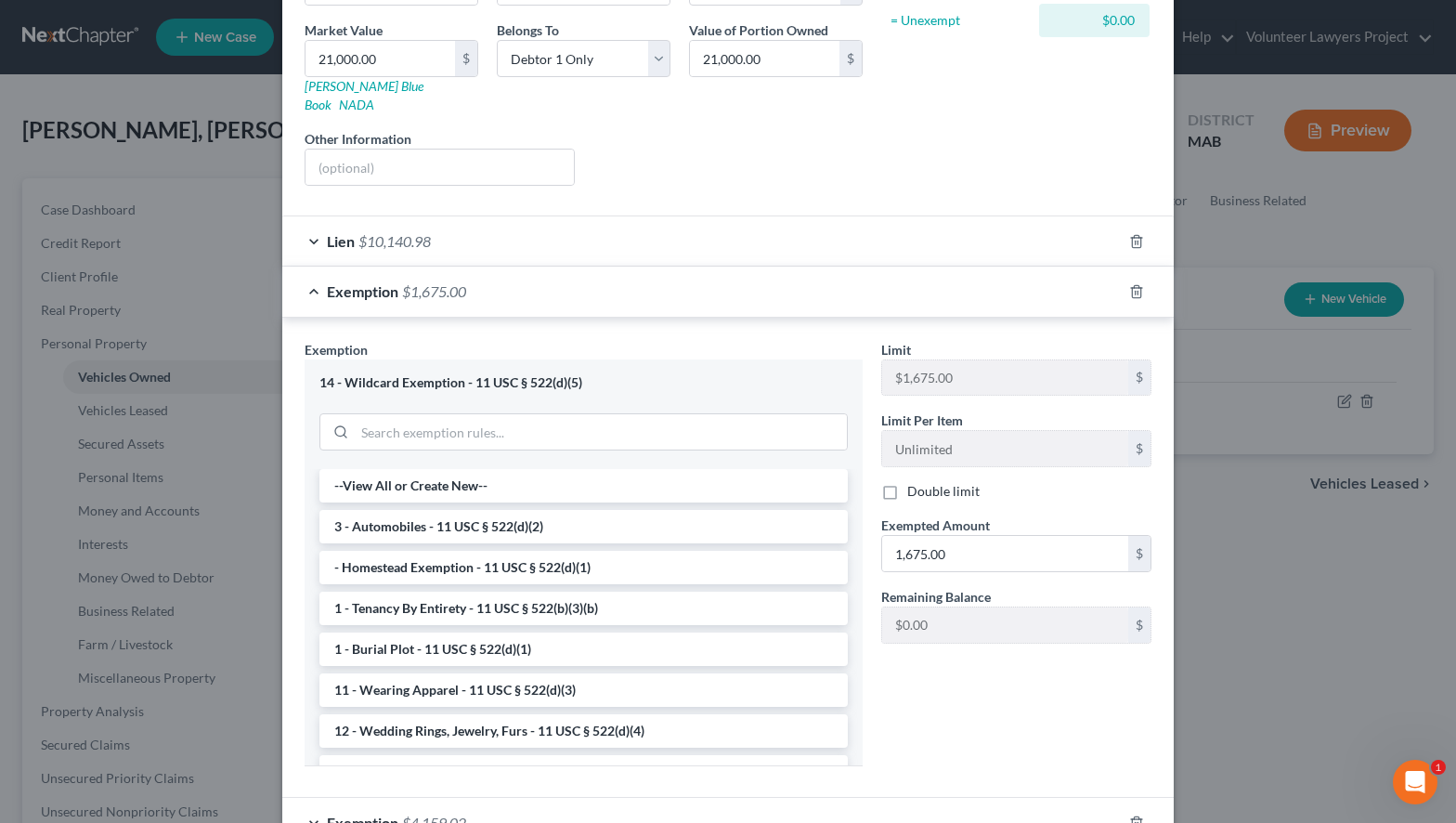 drag, startPoint x: 305, startPoint y: 263, endPoint x: 318, endPoint y: 263, distance: 13 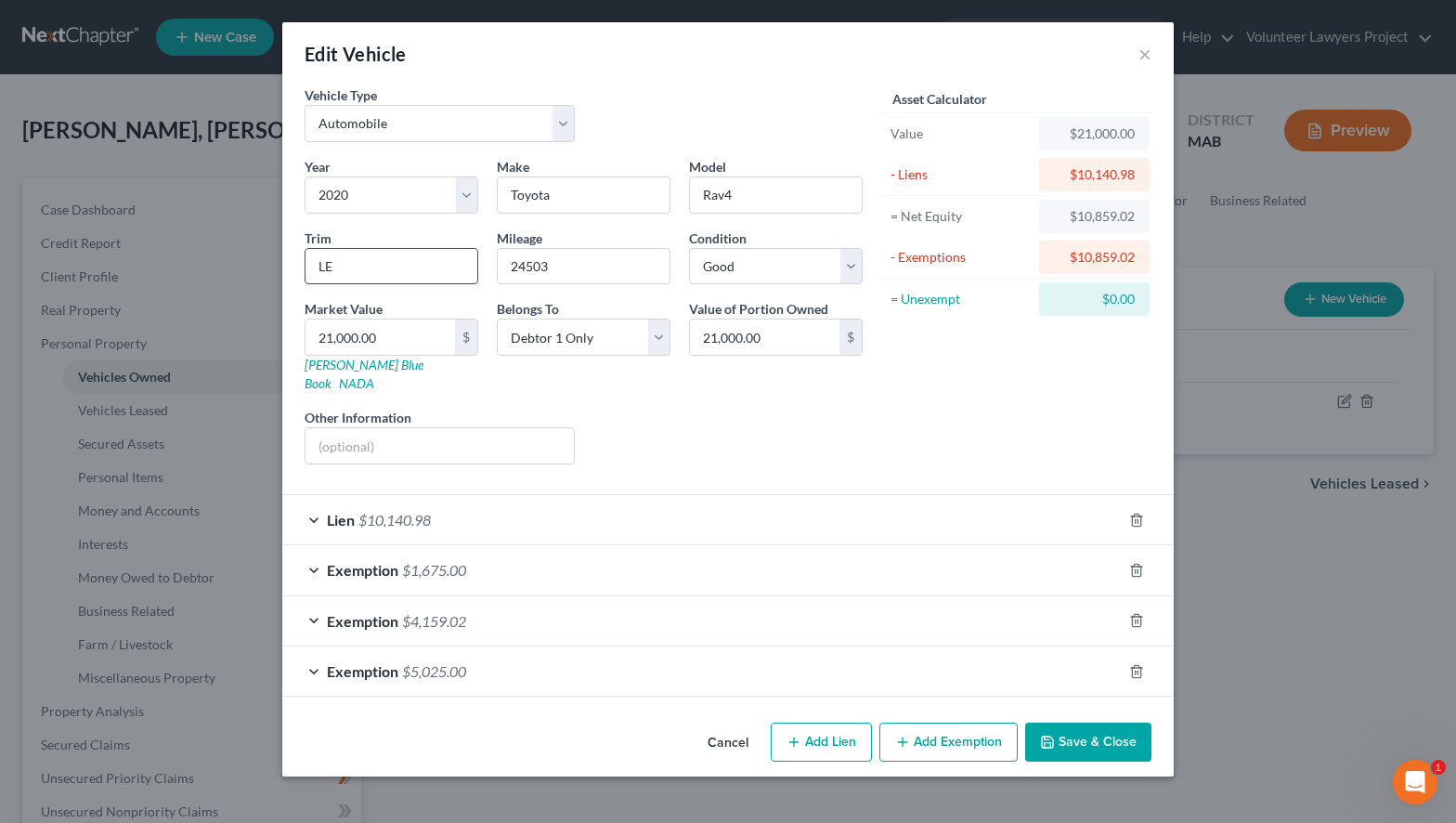 scroll, scrollTop: 0, scrollLeft: 0, axis: both 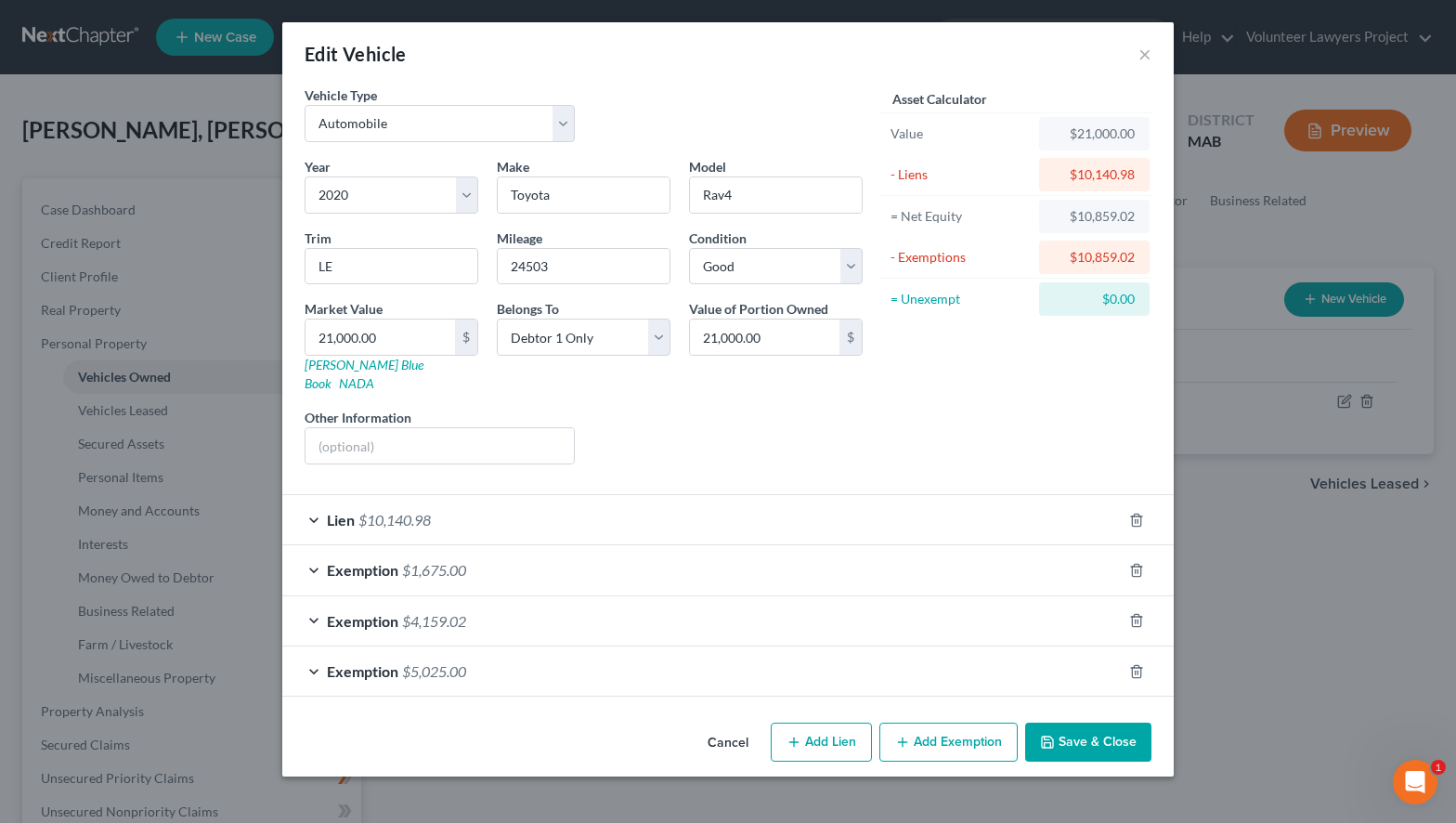 click on "Exemption $5,025.00" at bounding box center (702, 671) 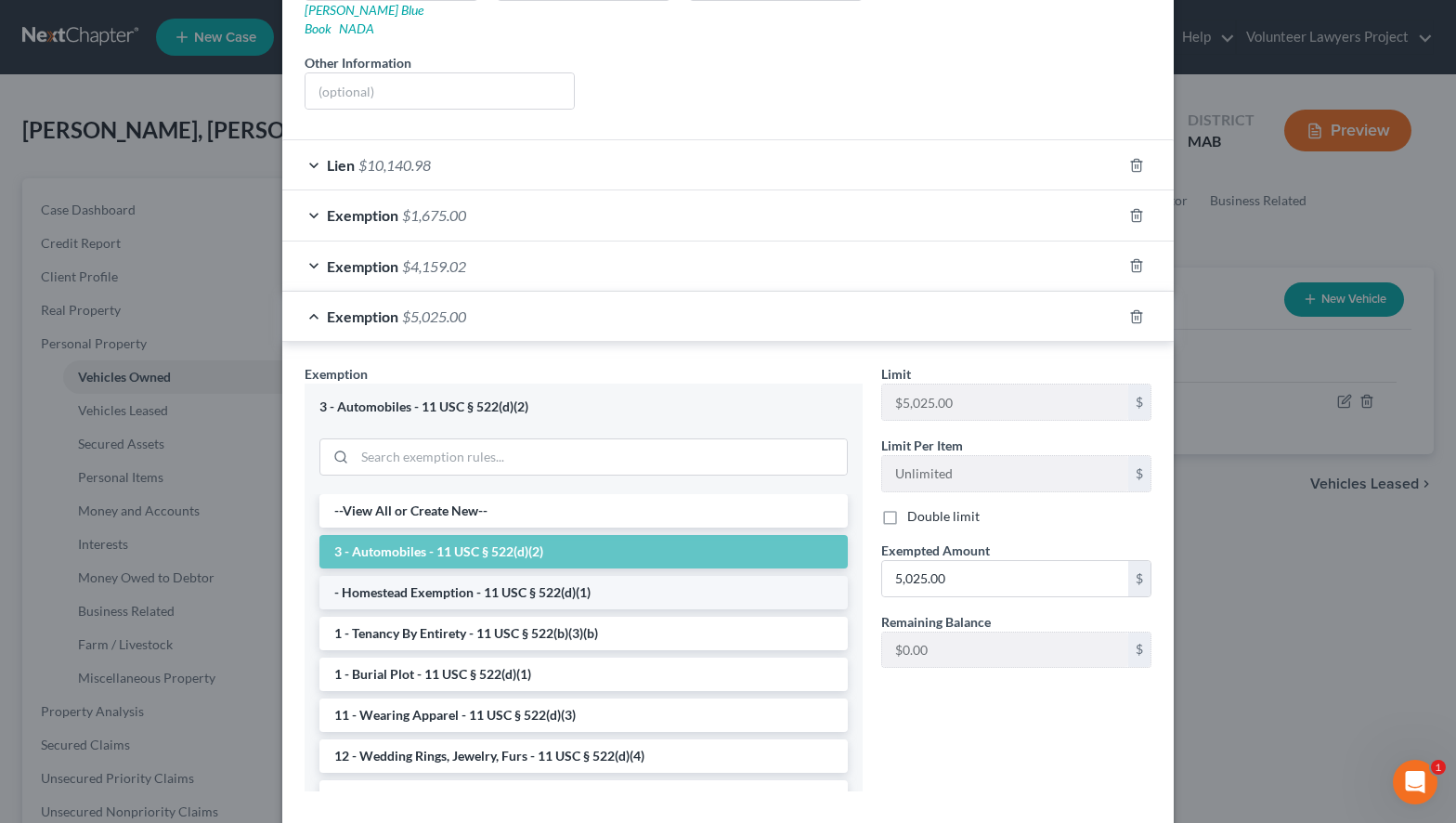 scroll, scrollTop: 372, scrollLeft: 0, axis: vertical 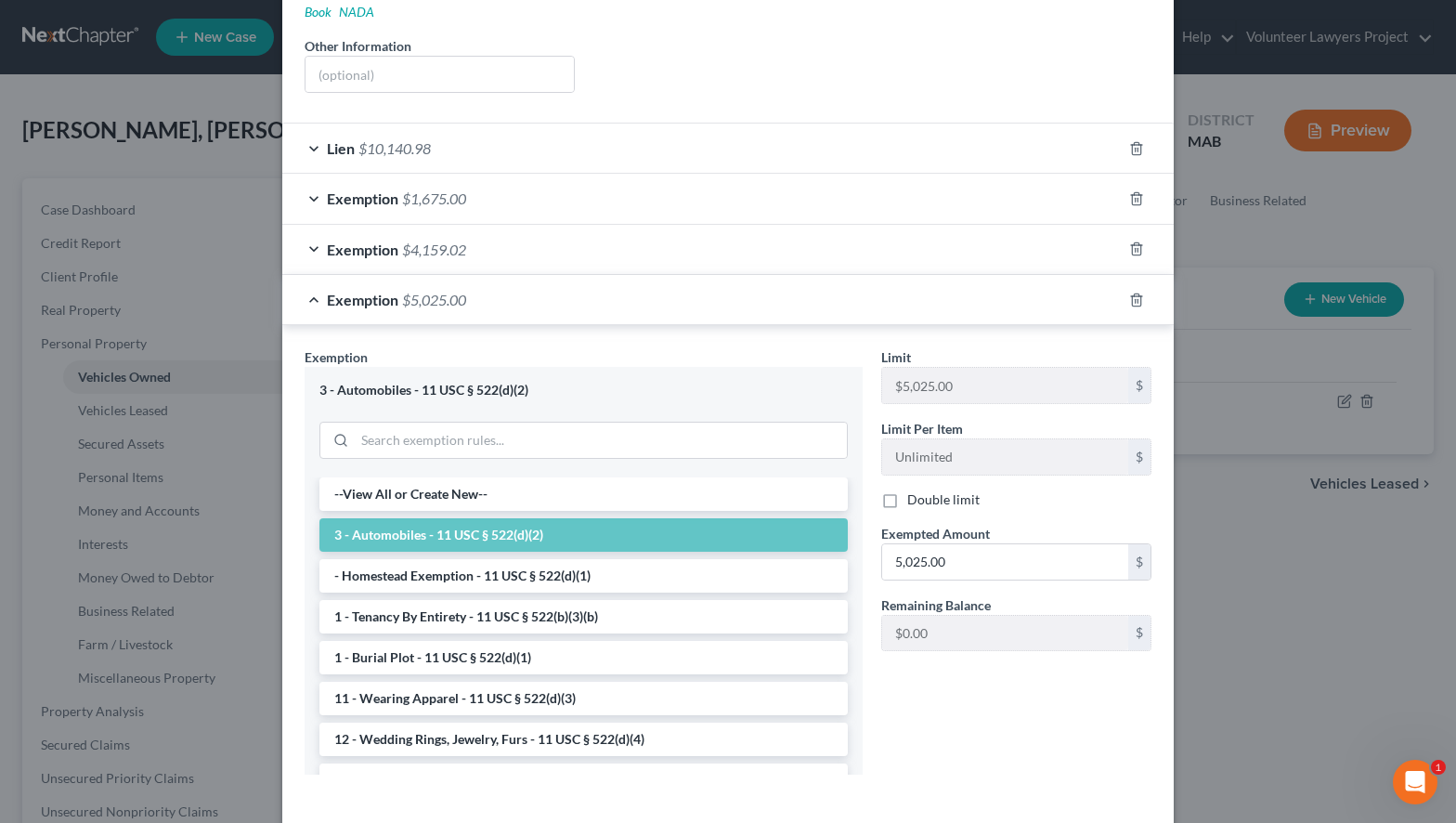 click on "Exemption $4,159.02" at bounding box center [702, 249] 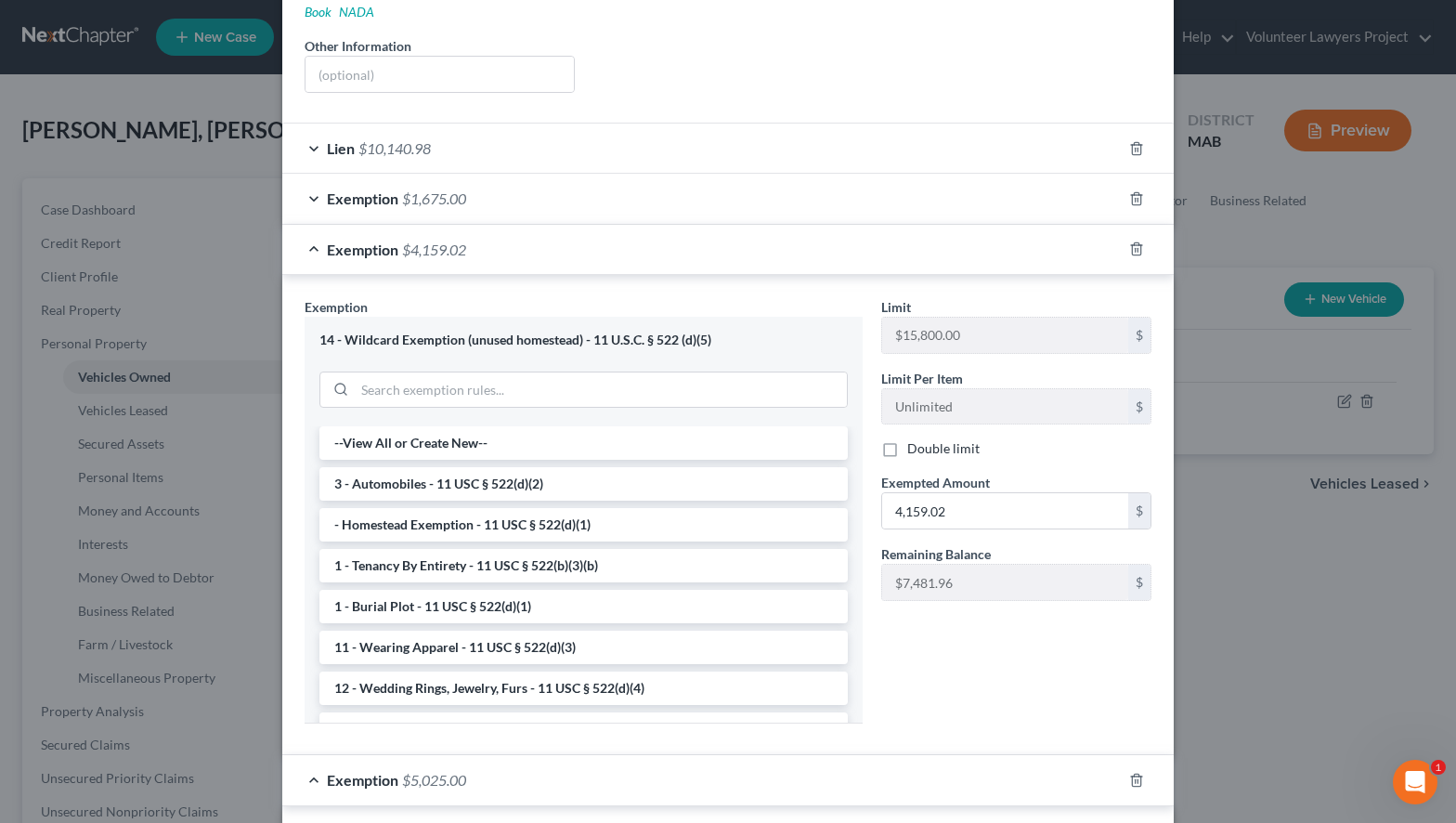 click on "Lien $10,140.98" at bounding box center (702, 148) 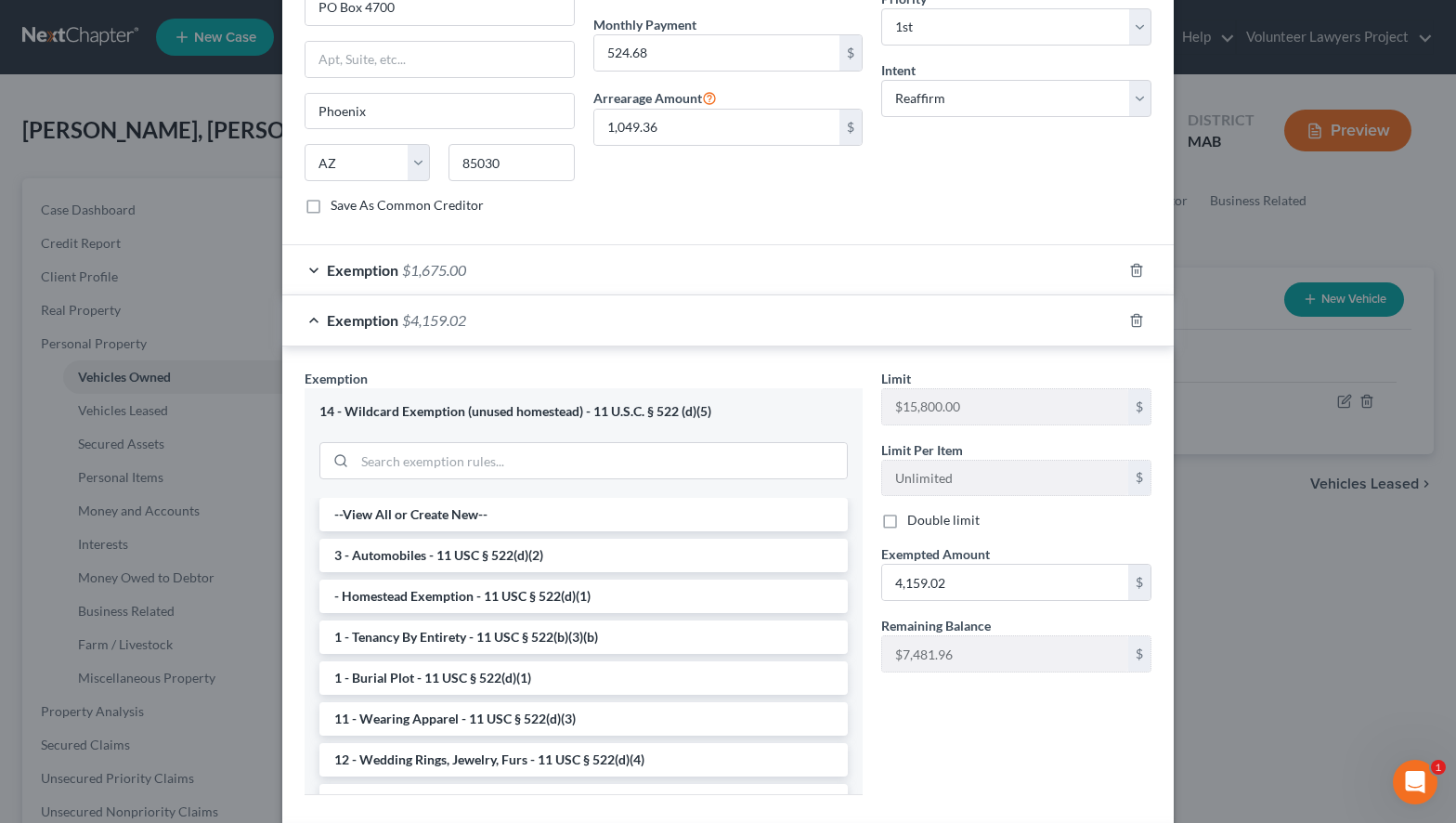 scroll, scrollTop: 743, scrollLeft: 0, axis: vertical 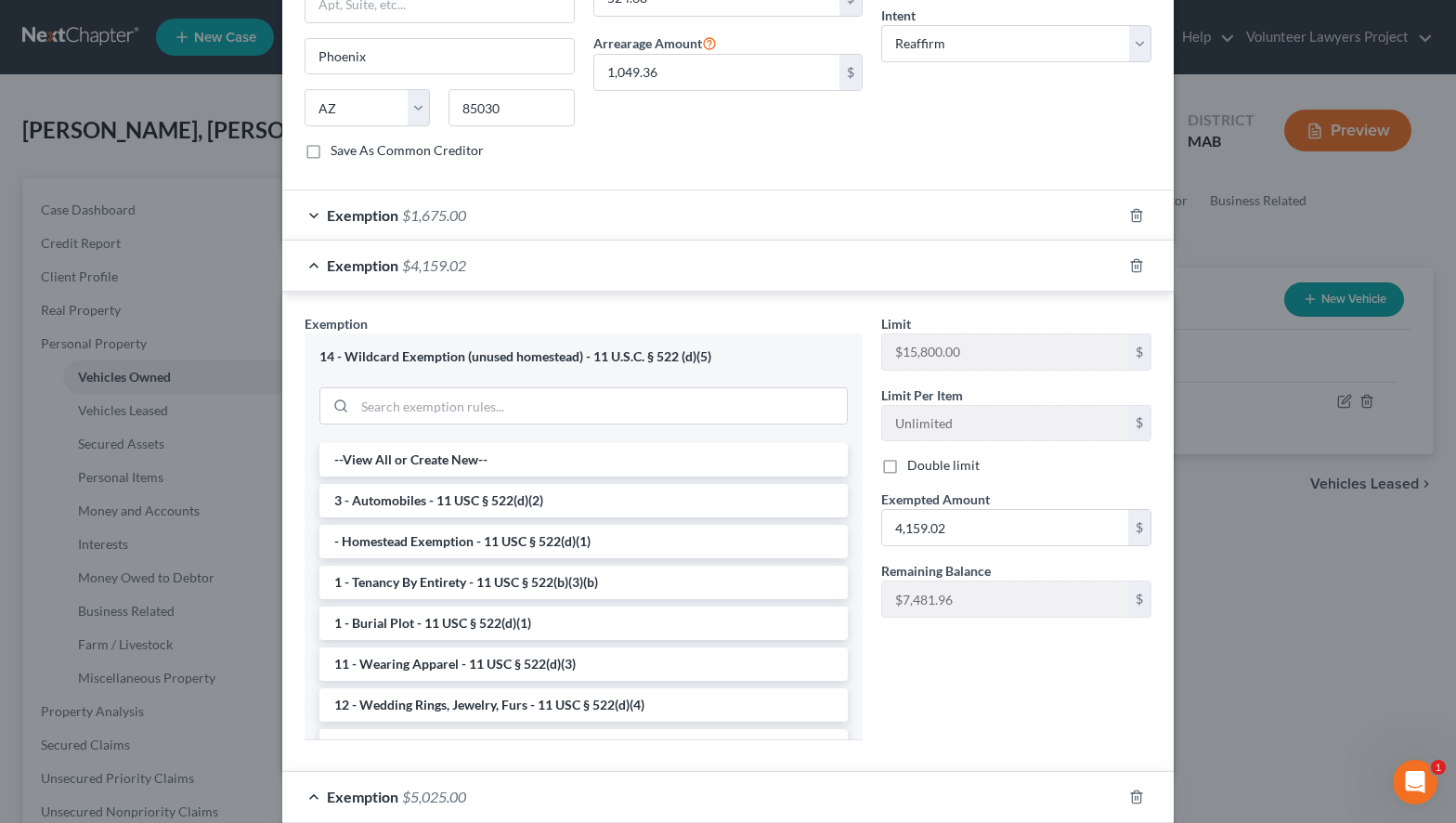 click on "Exemption $4,159.02" at bounding box center (702, 265) 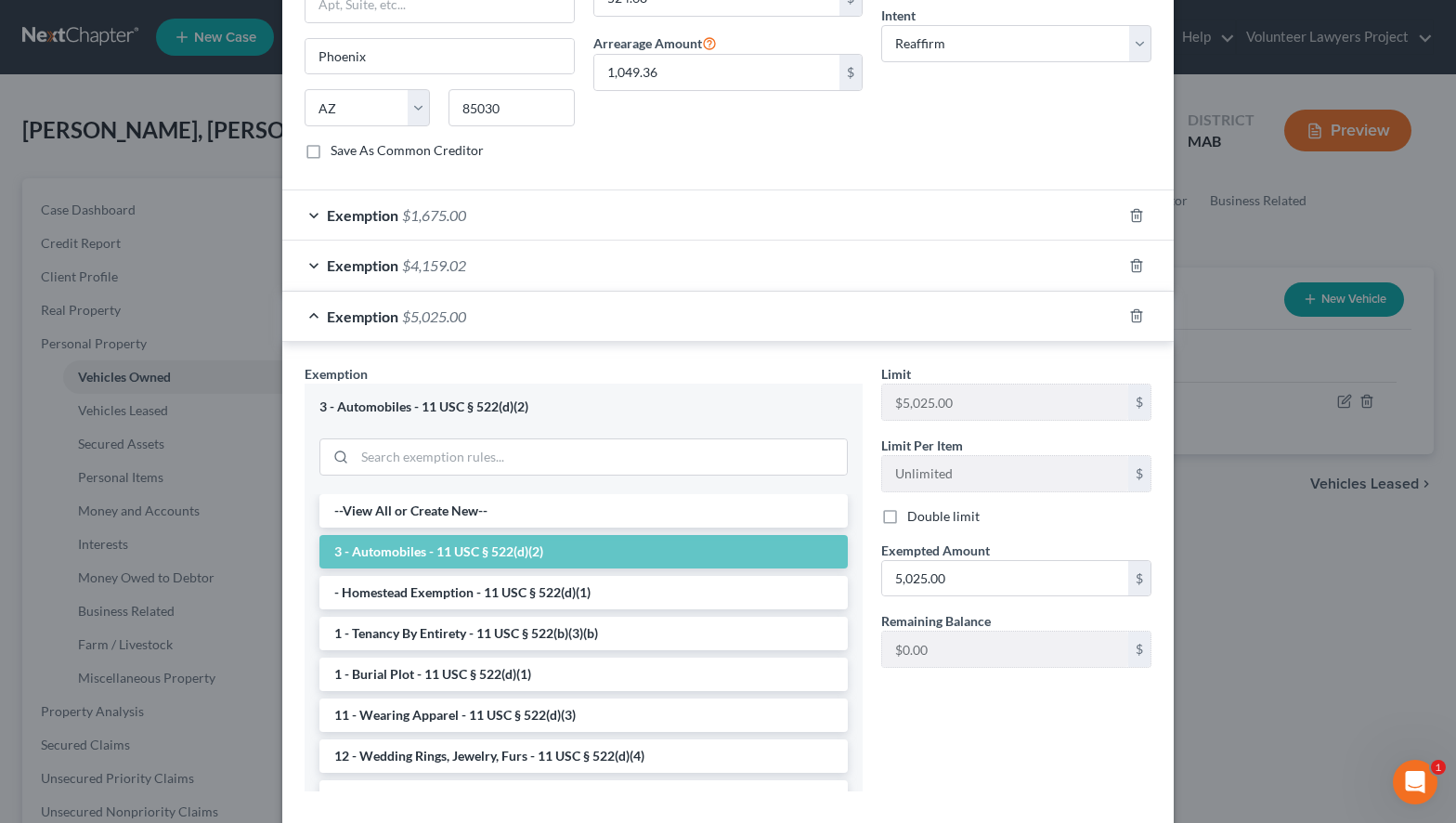 click on "Exemption $1,675.00" at bounding box center [702, 215] 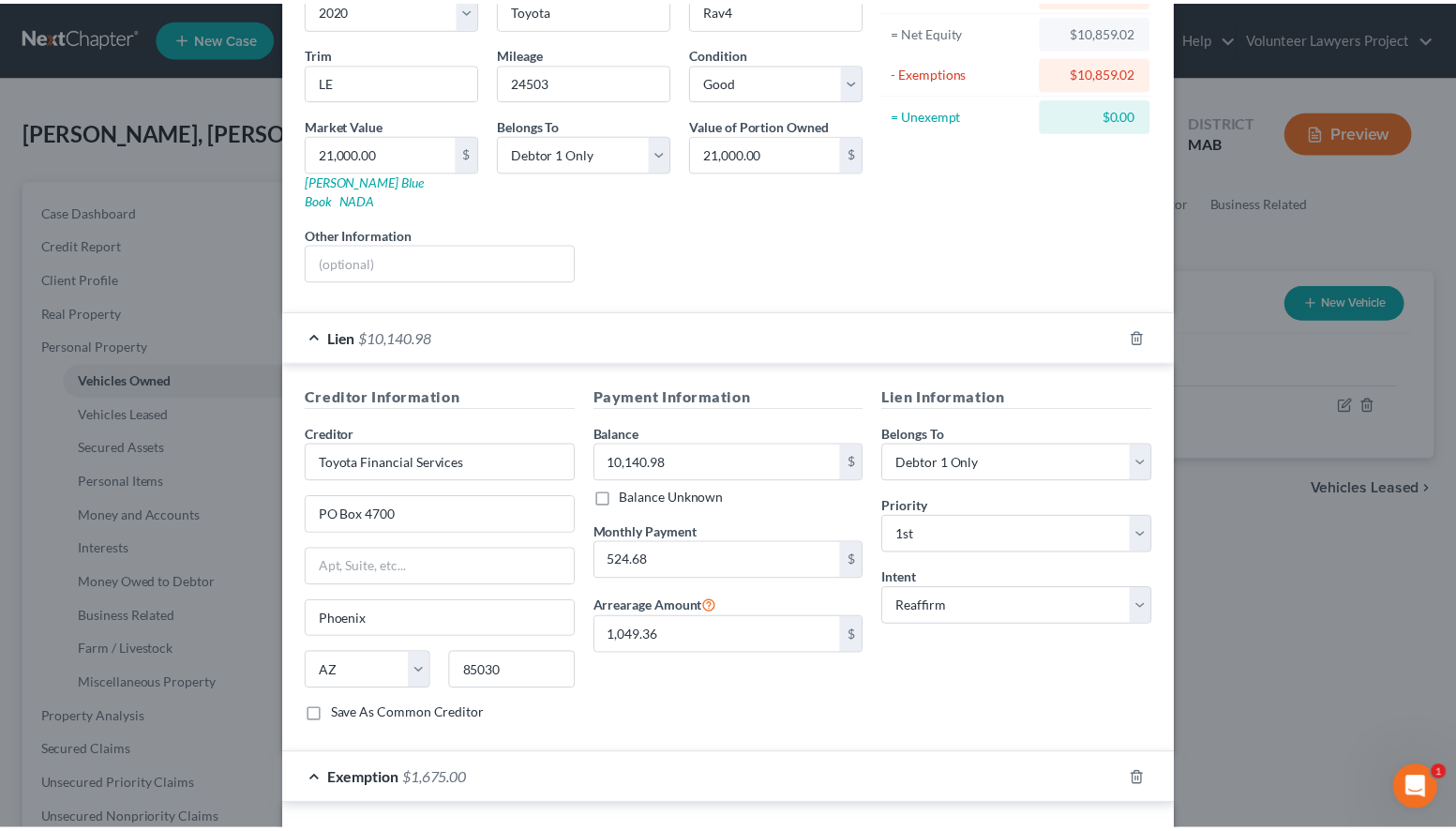 scroll, scrollTop: 0, scrollLeft: 0, axis: both 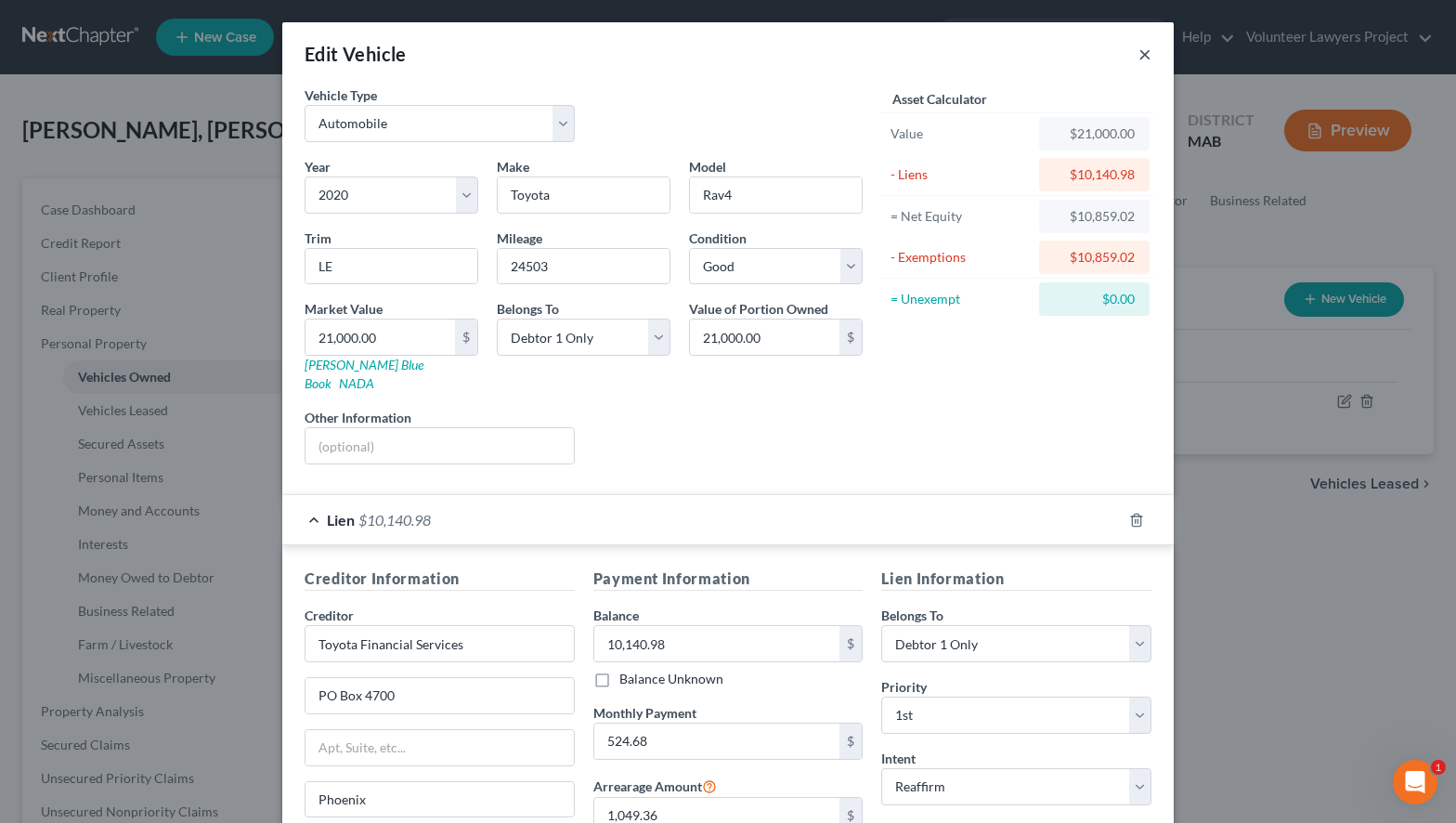 click on "×" at bounding box center [1145, 54] 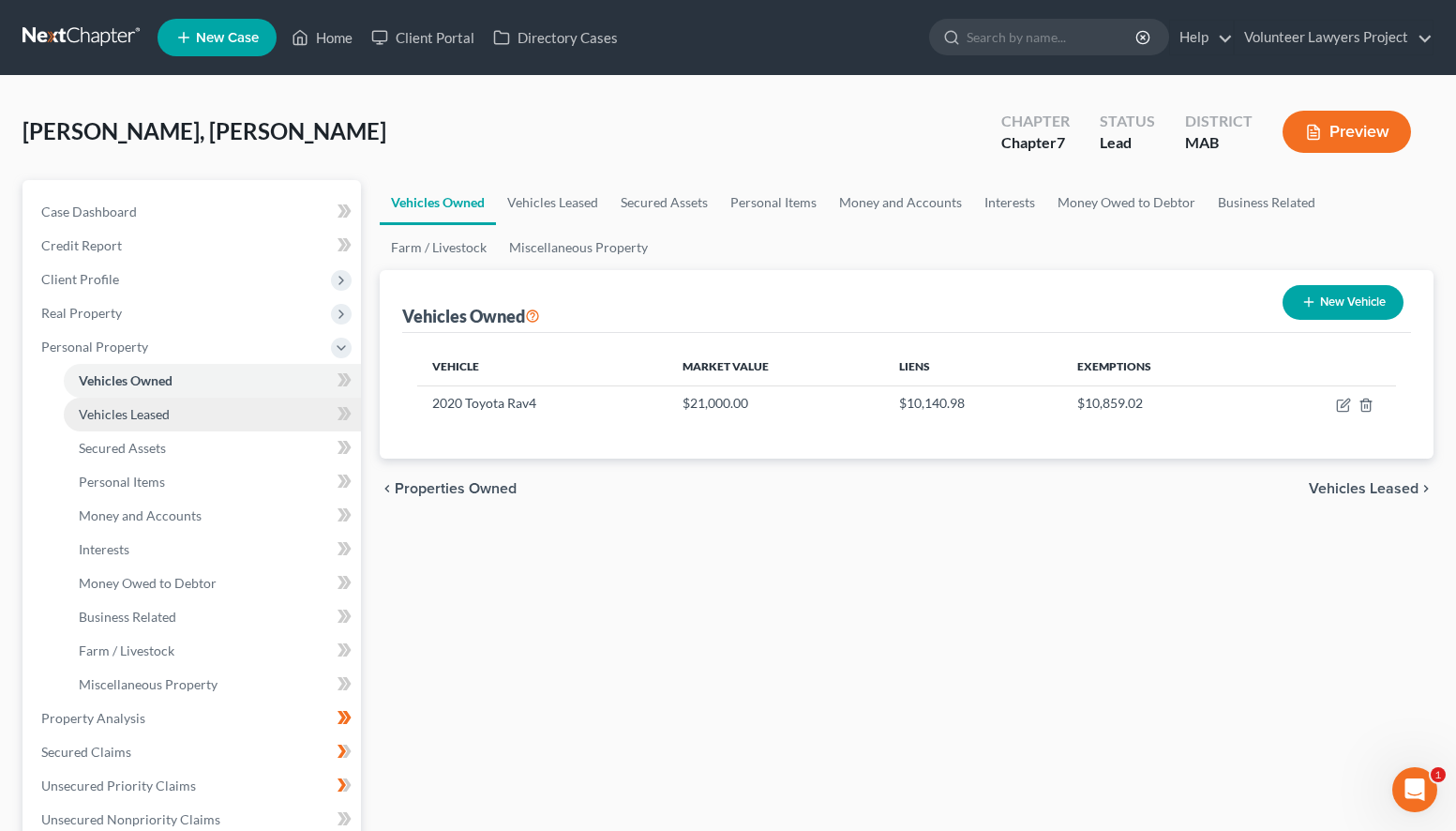click on "Vehicles Leased" at bounding box center [124, 414] 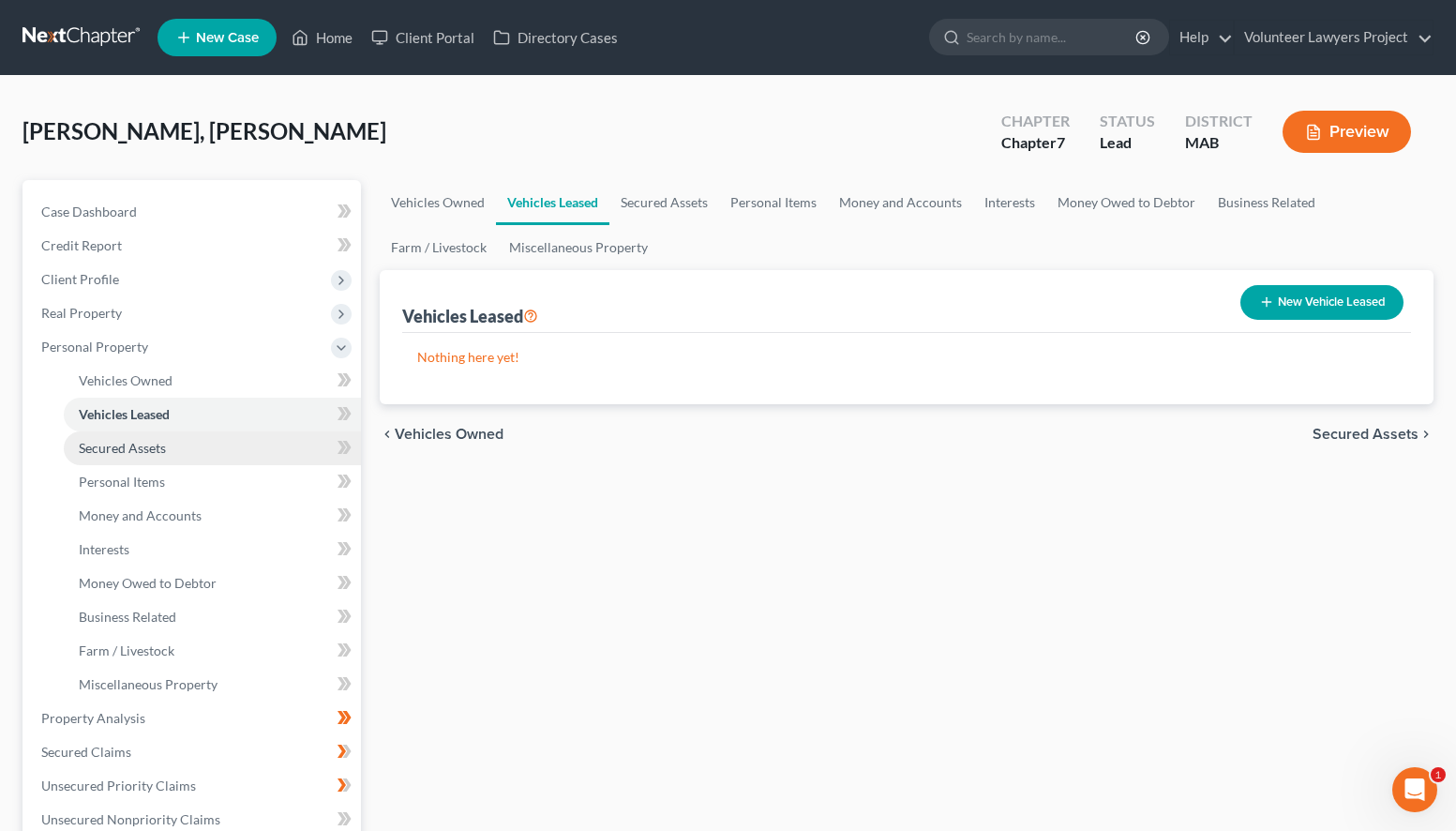 click on "Secured Assets" at bounding box center [122, 447] 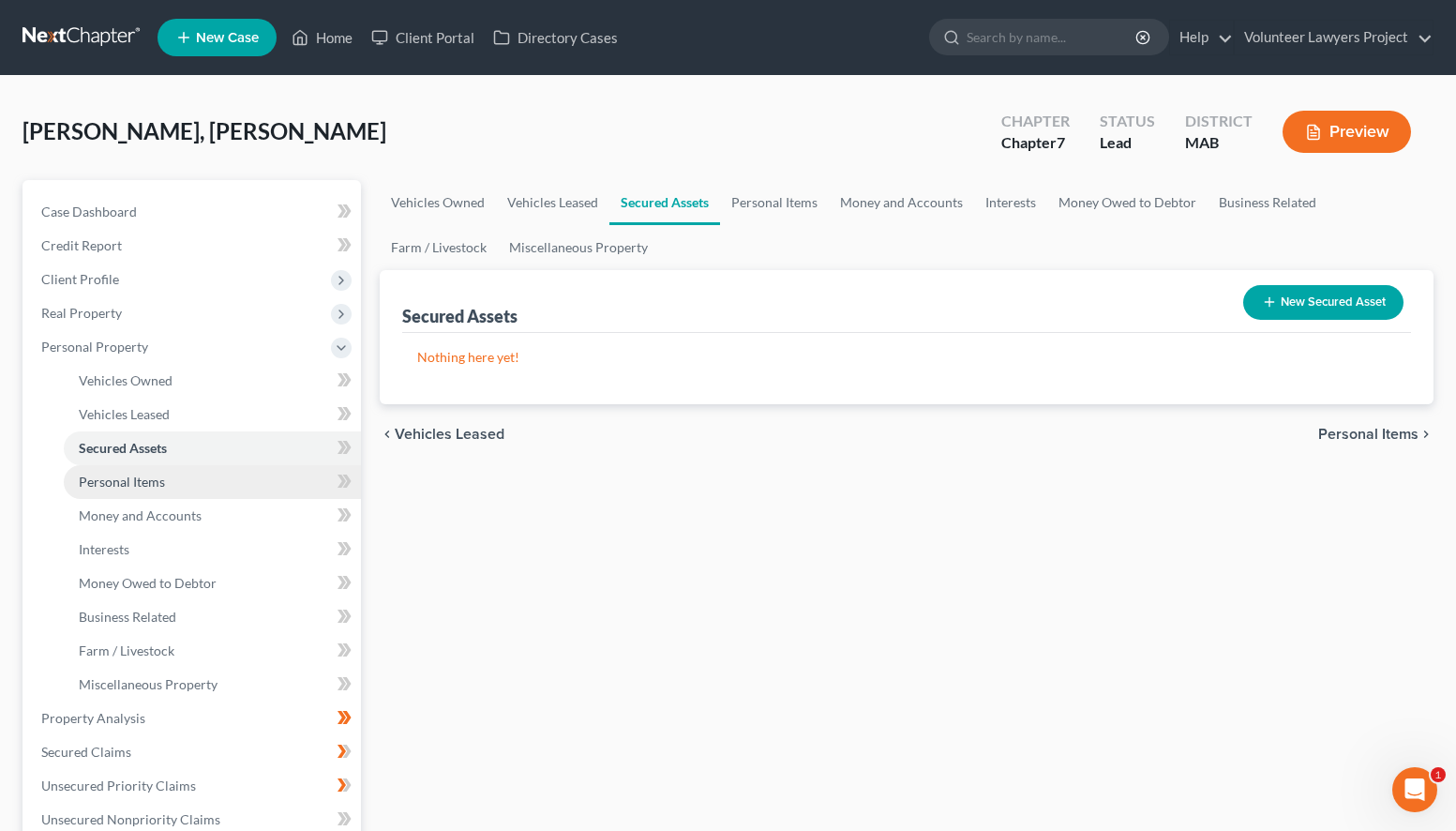 click on "Personal Items" at bounding box center (122, 481) 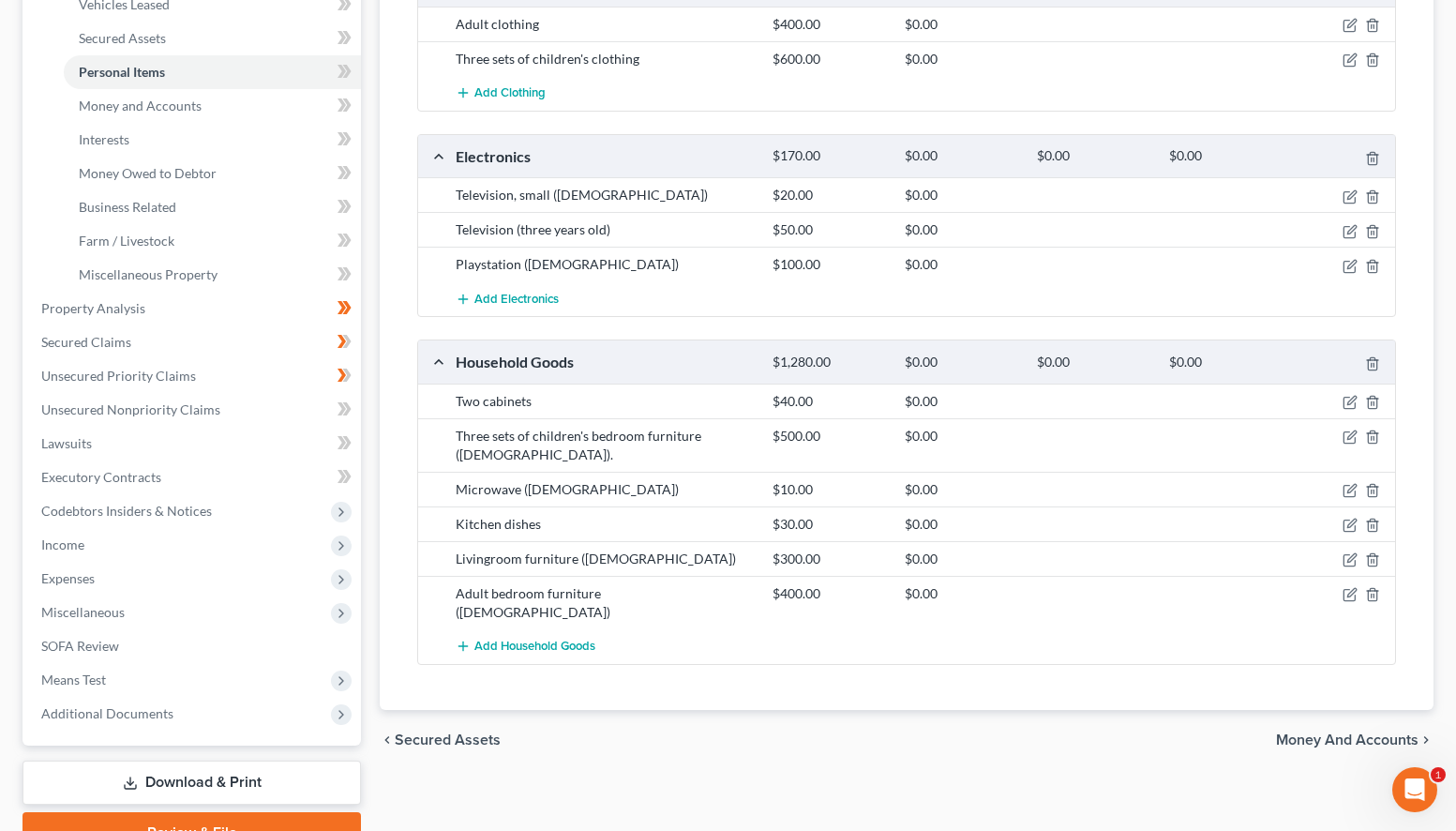 scroll, scrollTop: 222, scrollLeft: 0, axis: vertical 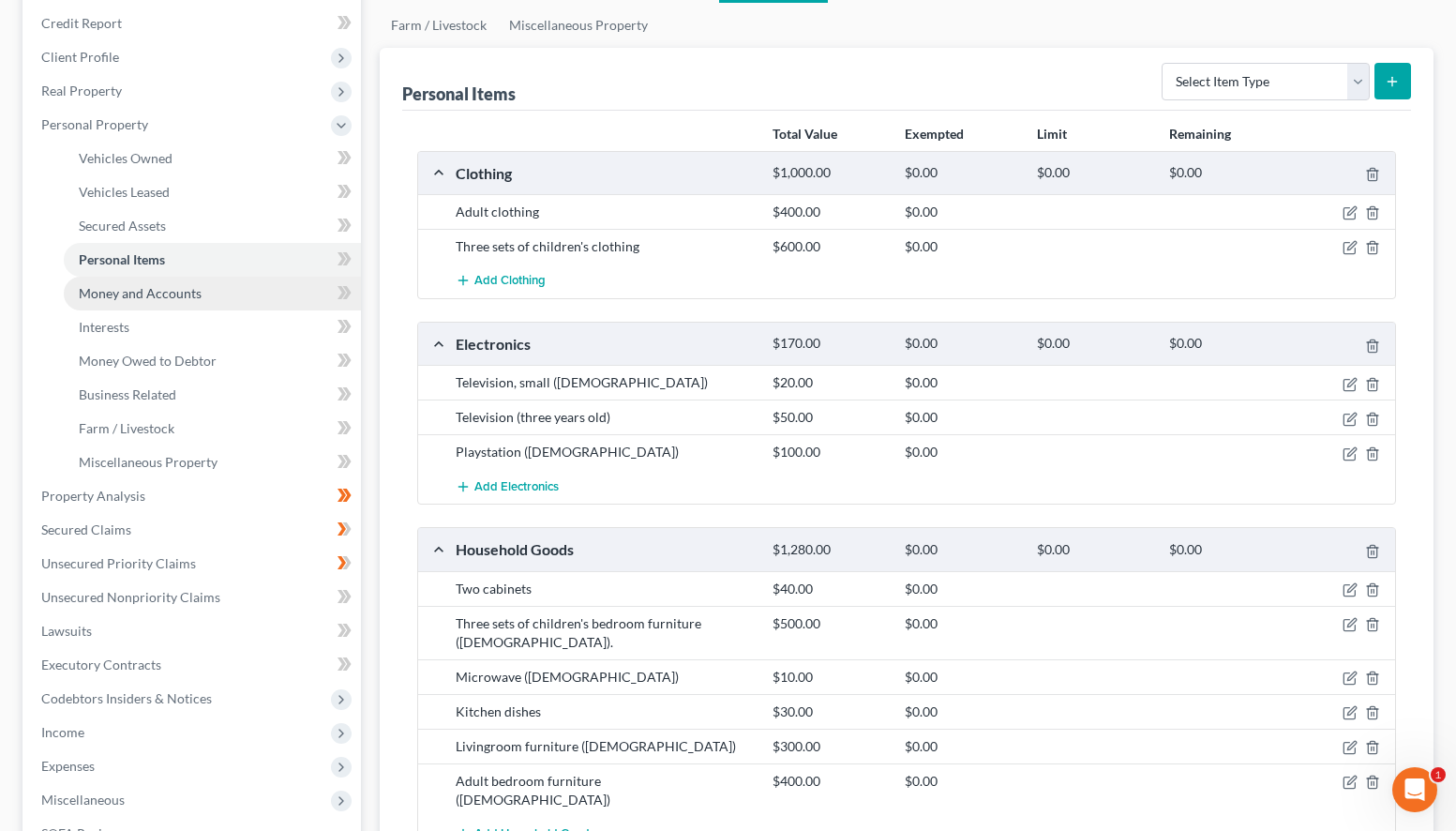 click on "Money and Accounts" at bounding box center (140, 293) 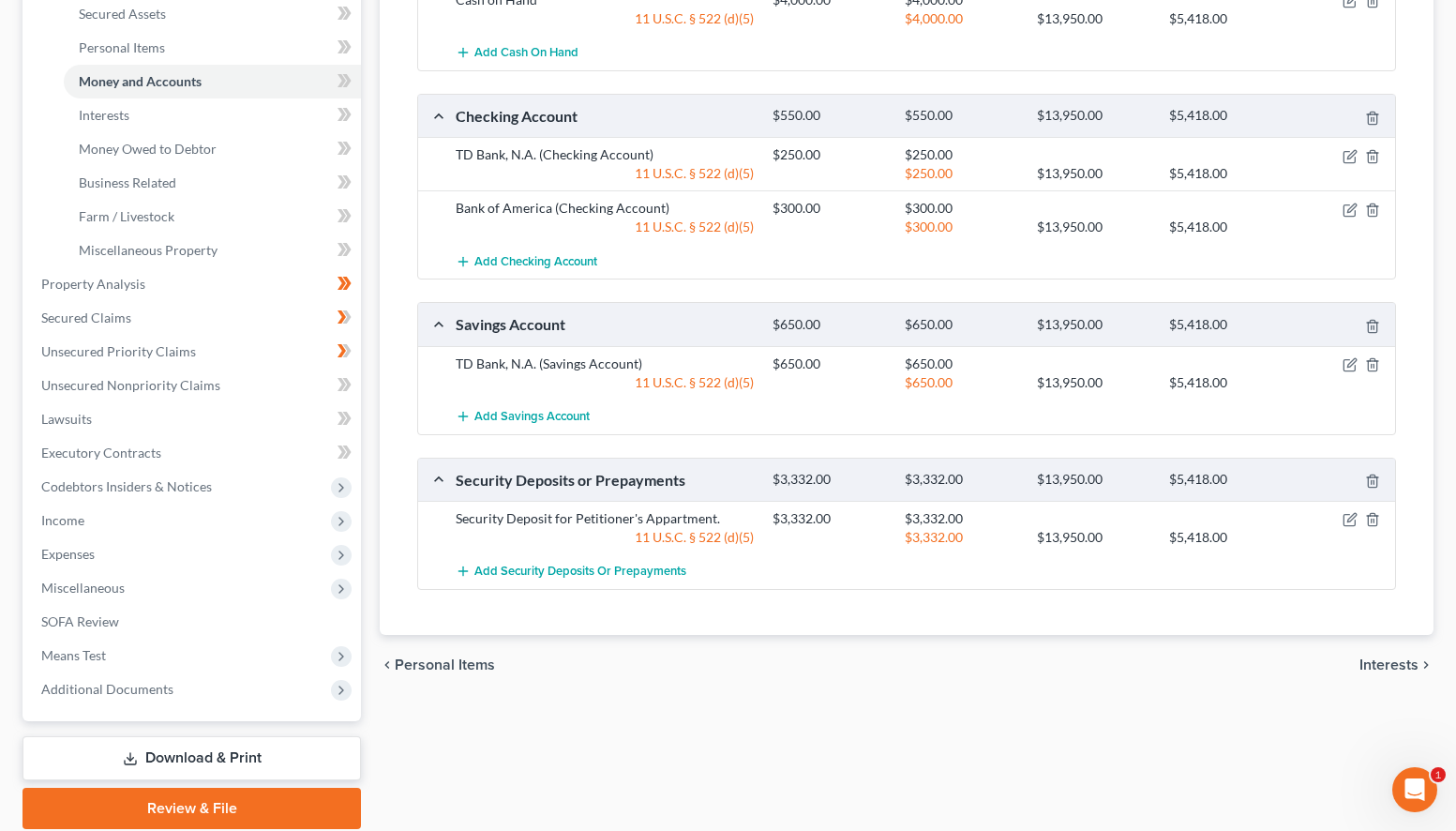 scroll, scrollTop: 469, scrollLeft: 0, axis: vertical 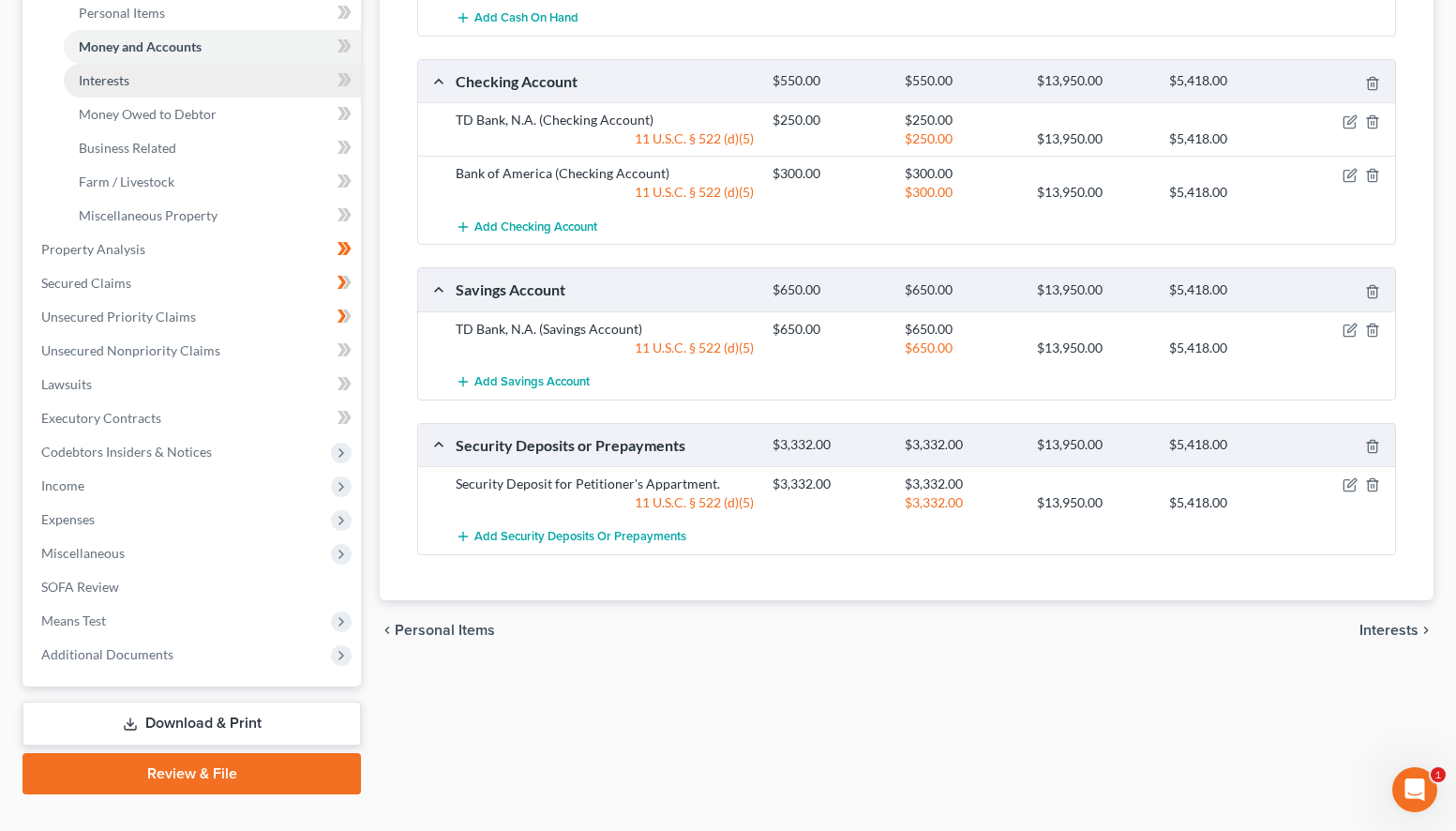 click on "Interests" at bounding box center [104, 80] 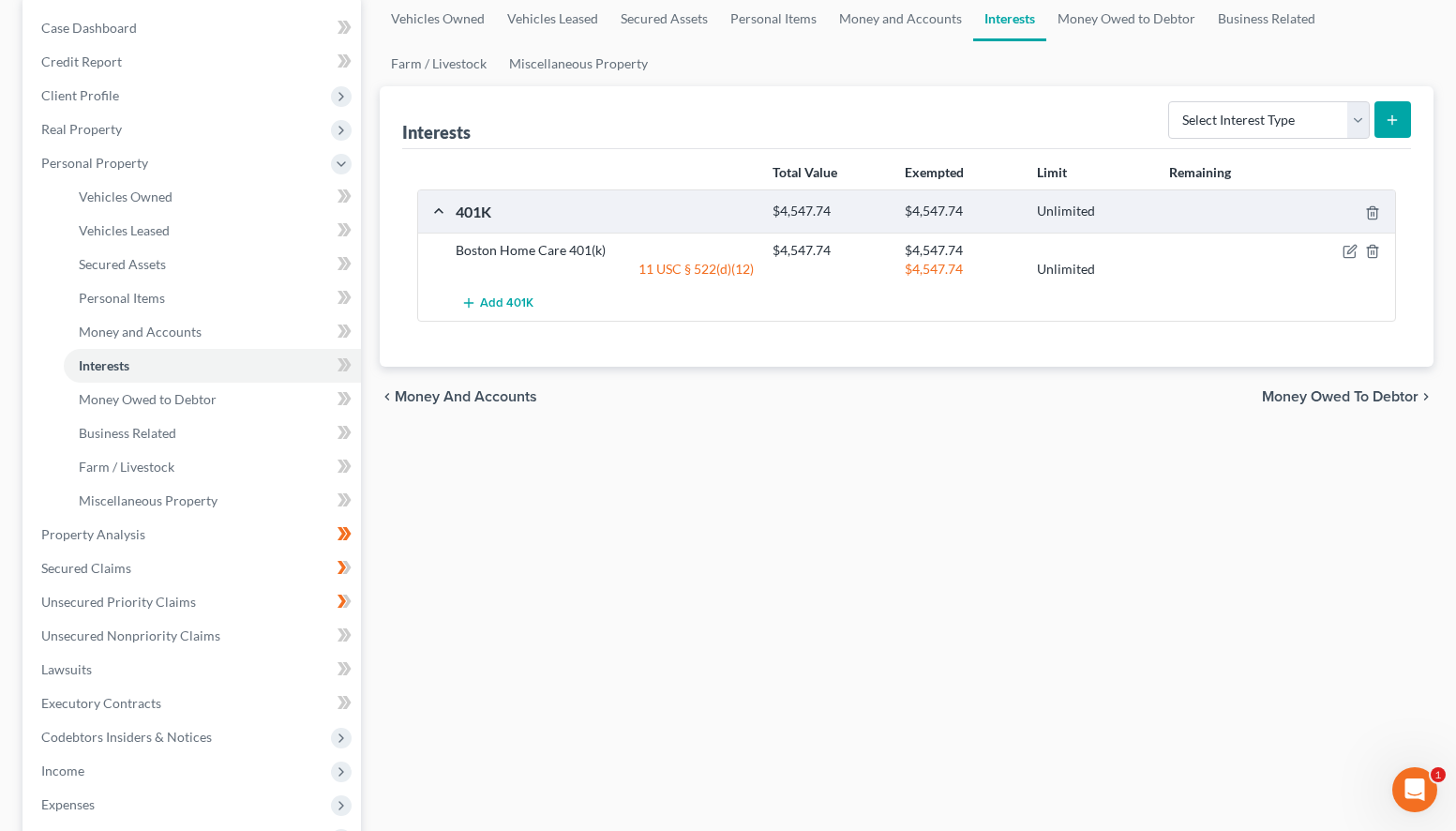 scroll, scrollTop: 188, scrollLeft: 0, axis: vertical 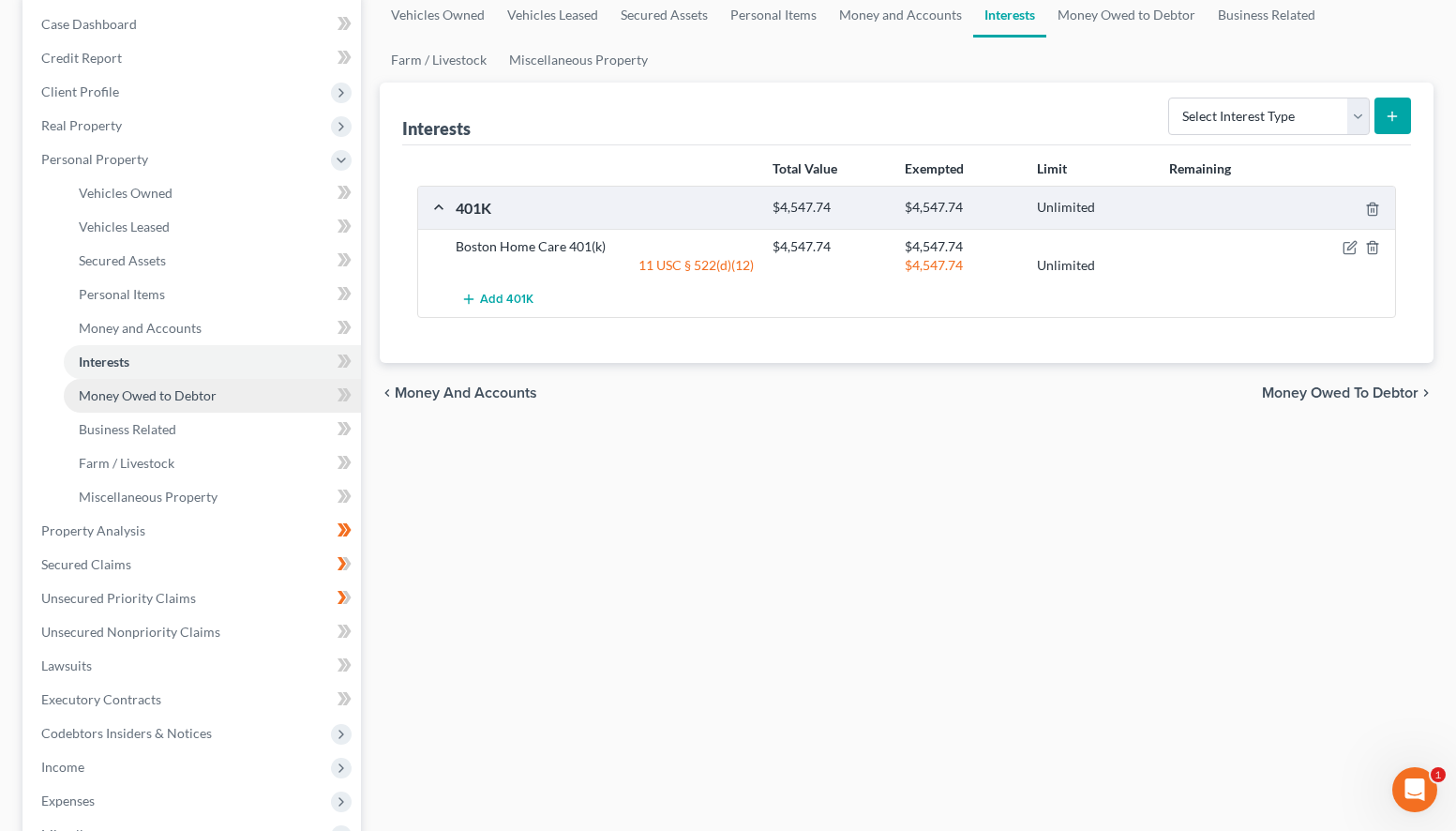 click on "Money Owed to Debtor" at bounding box center [147, 395] 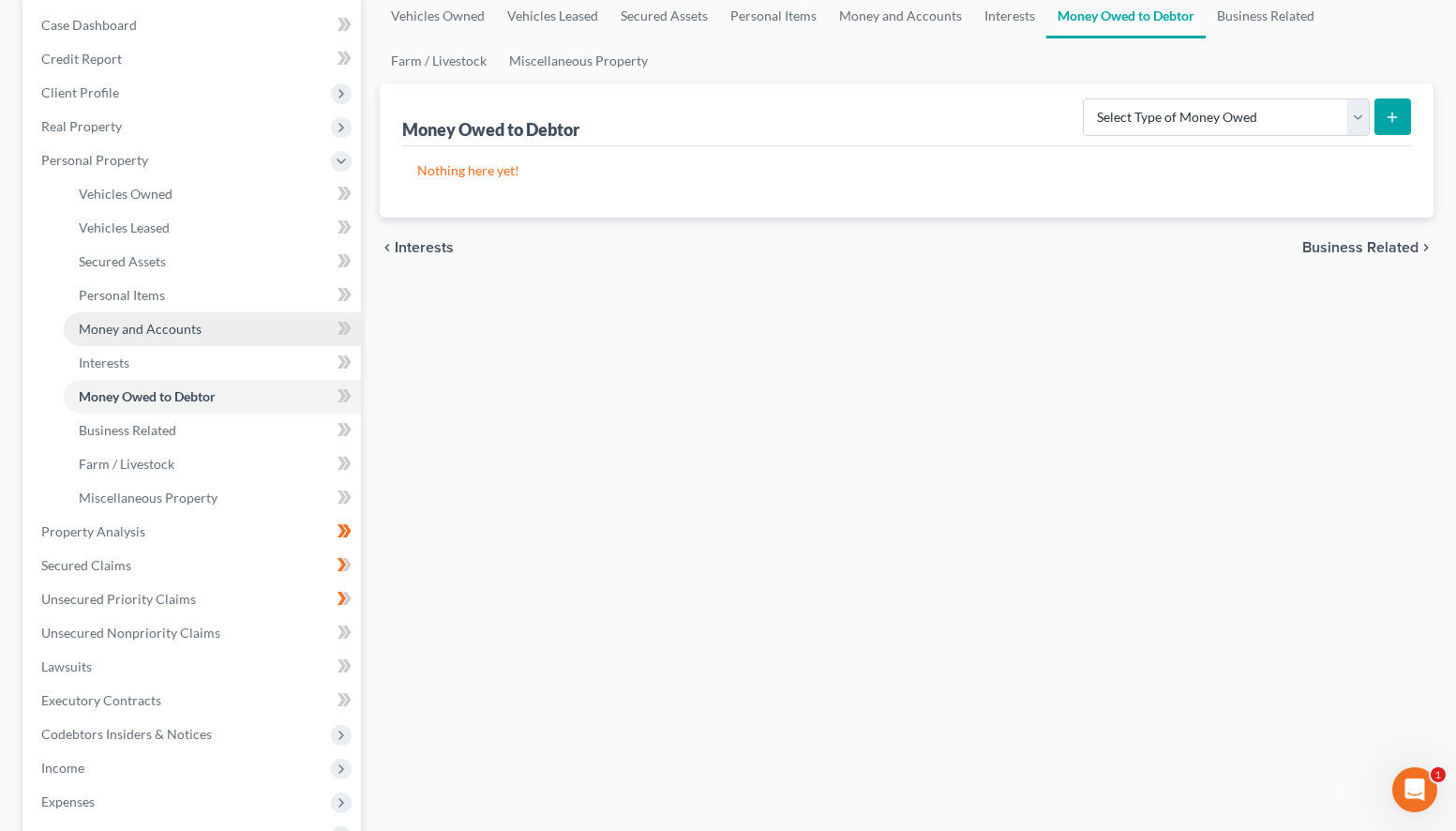 scroll, scrollTop: 188, scrollLeft: 0, axis: vertical 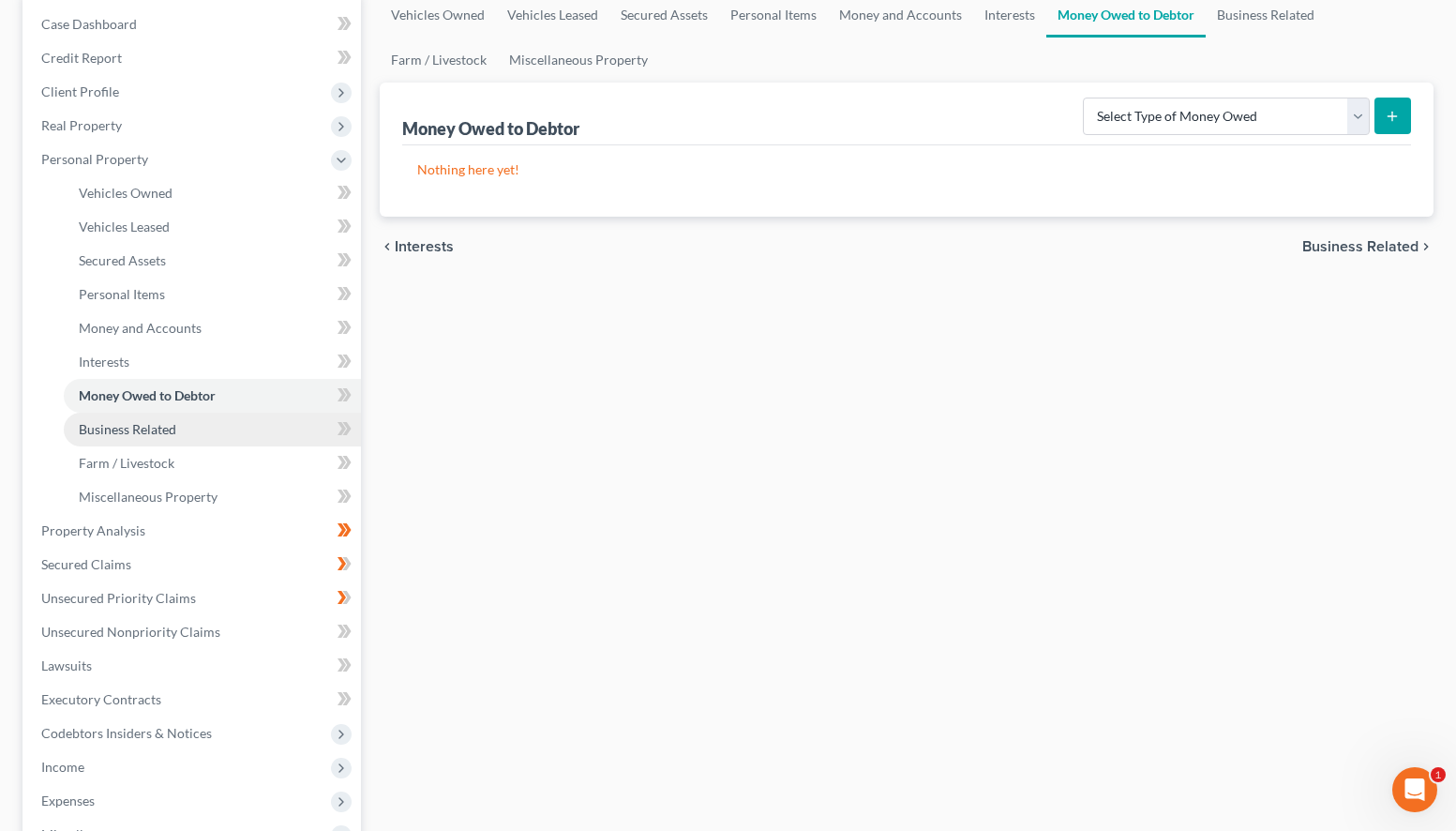 click on "Business Related" at bounding box center [128, 429] 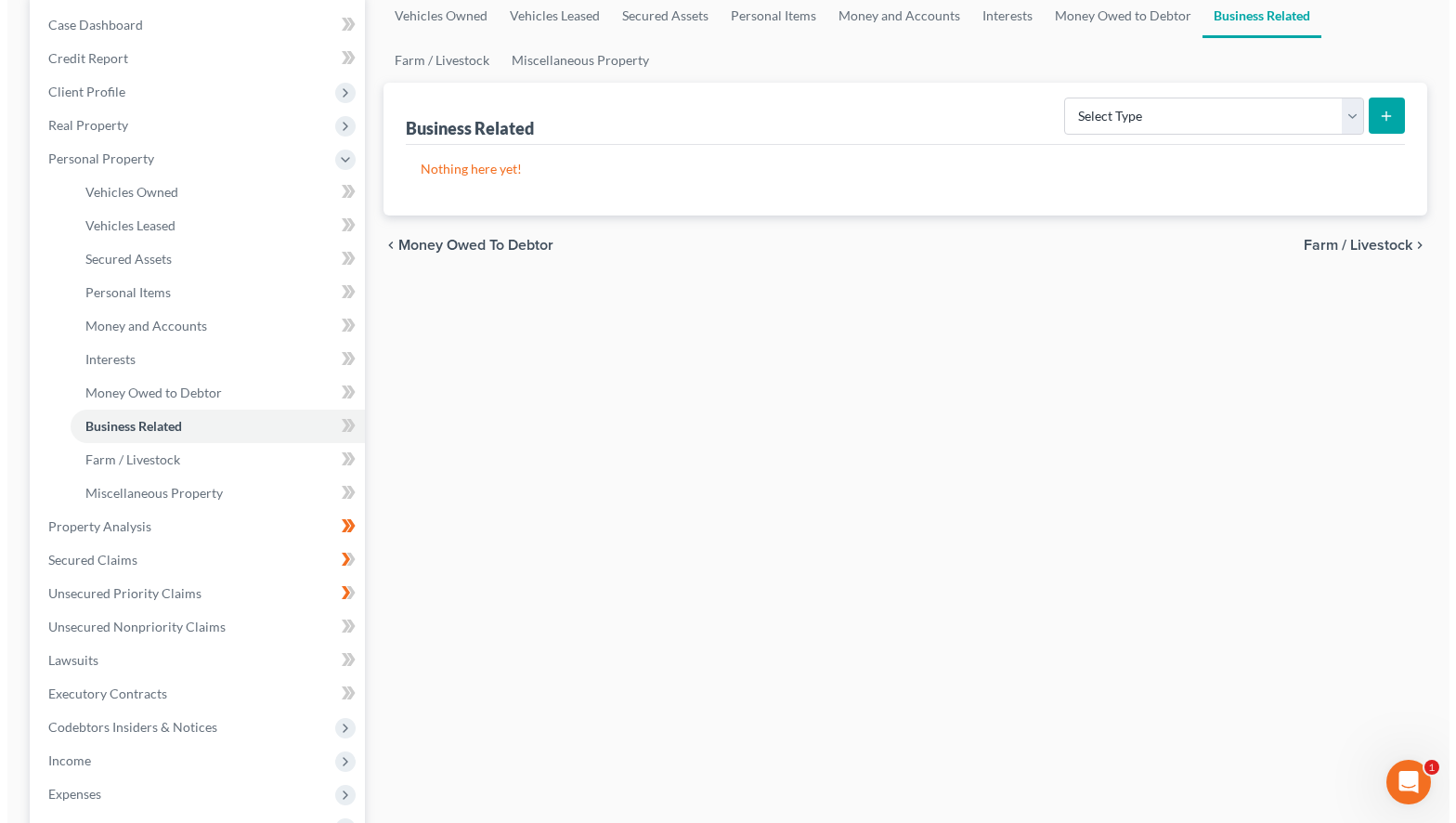 scroll, scrollTop: 0, scrollLeft: 0, axis: both 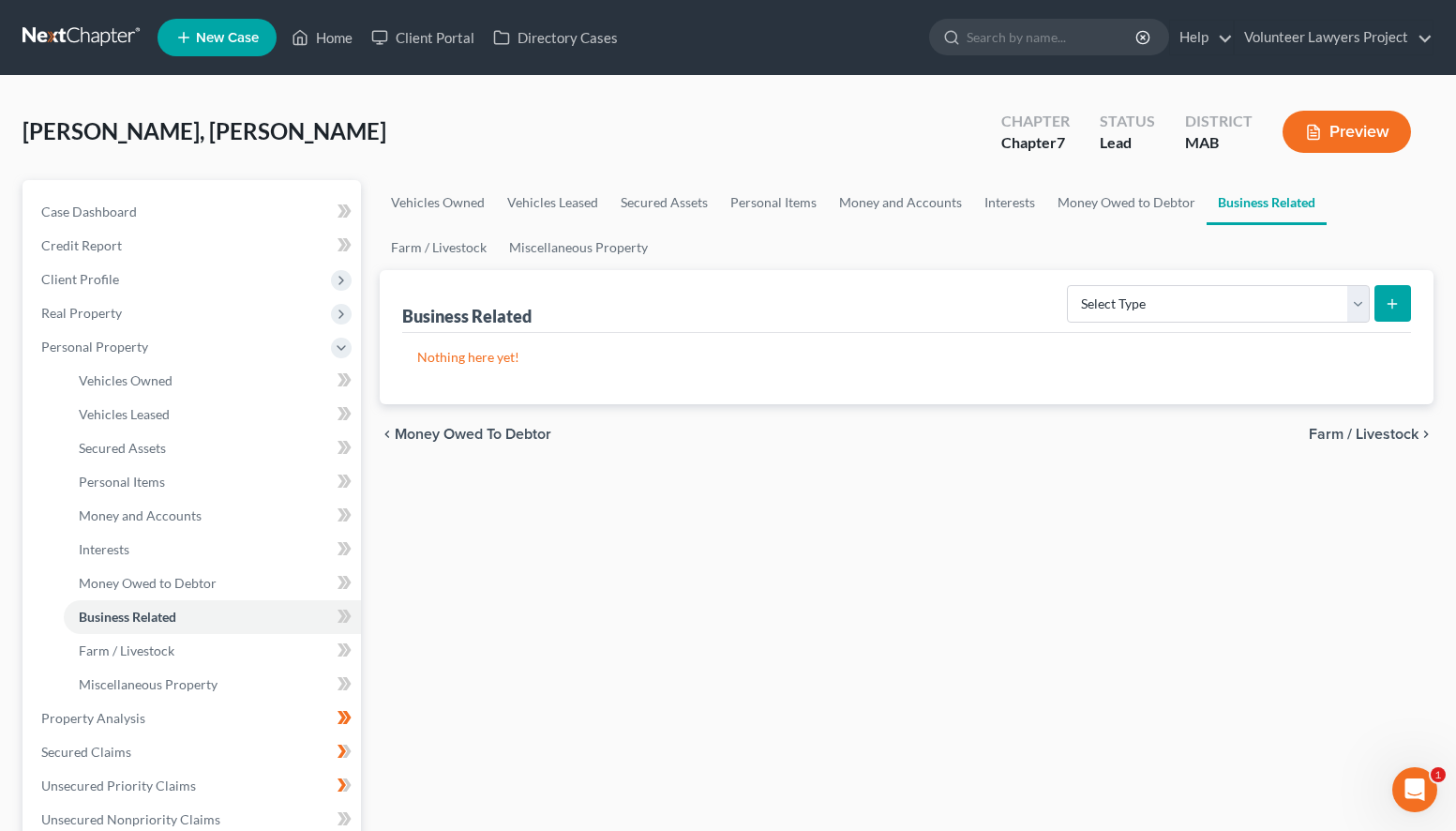 click on "Preview" at bounding box center (1346, 131) 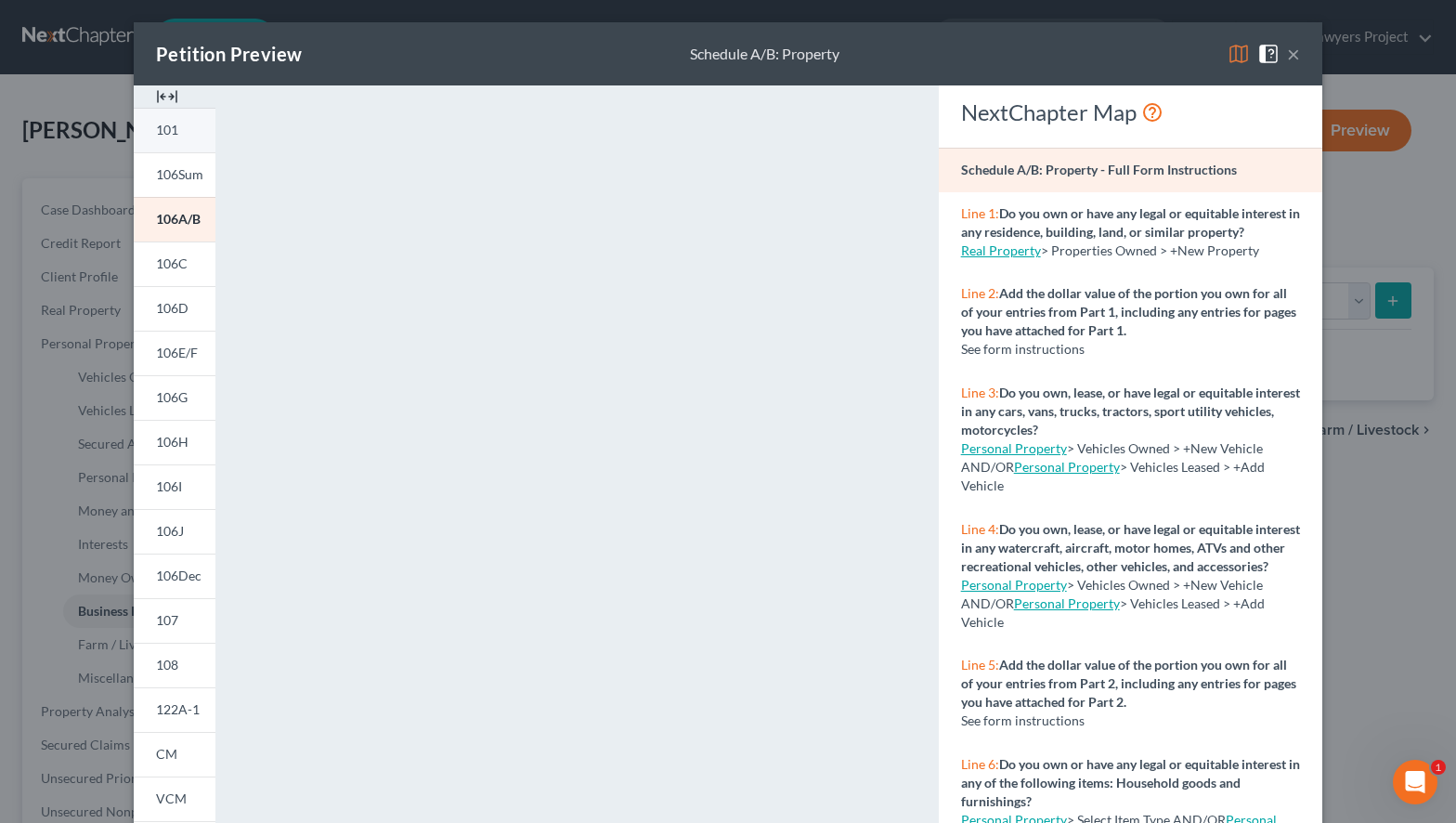 click on "101" at bounding box center (175, 130) 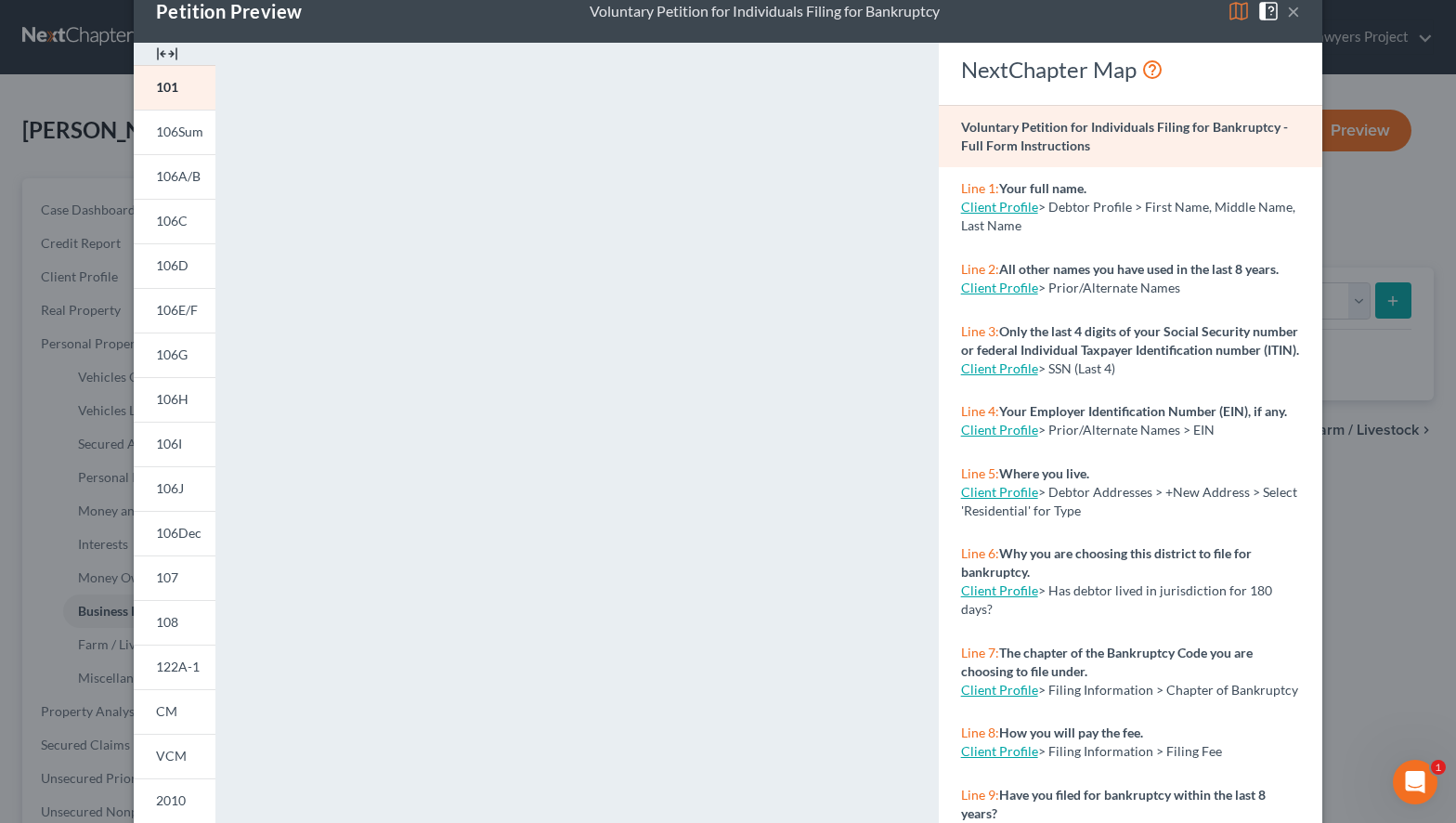 scroll, scrollTop: 0, scrollLeft: 0, axis: both 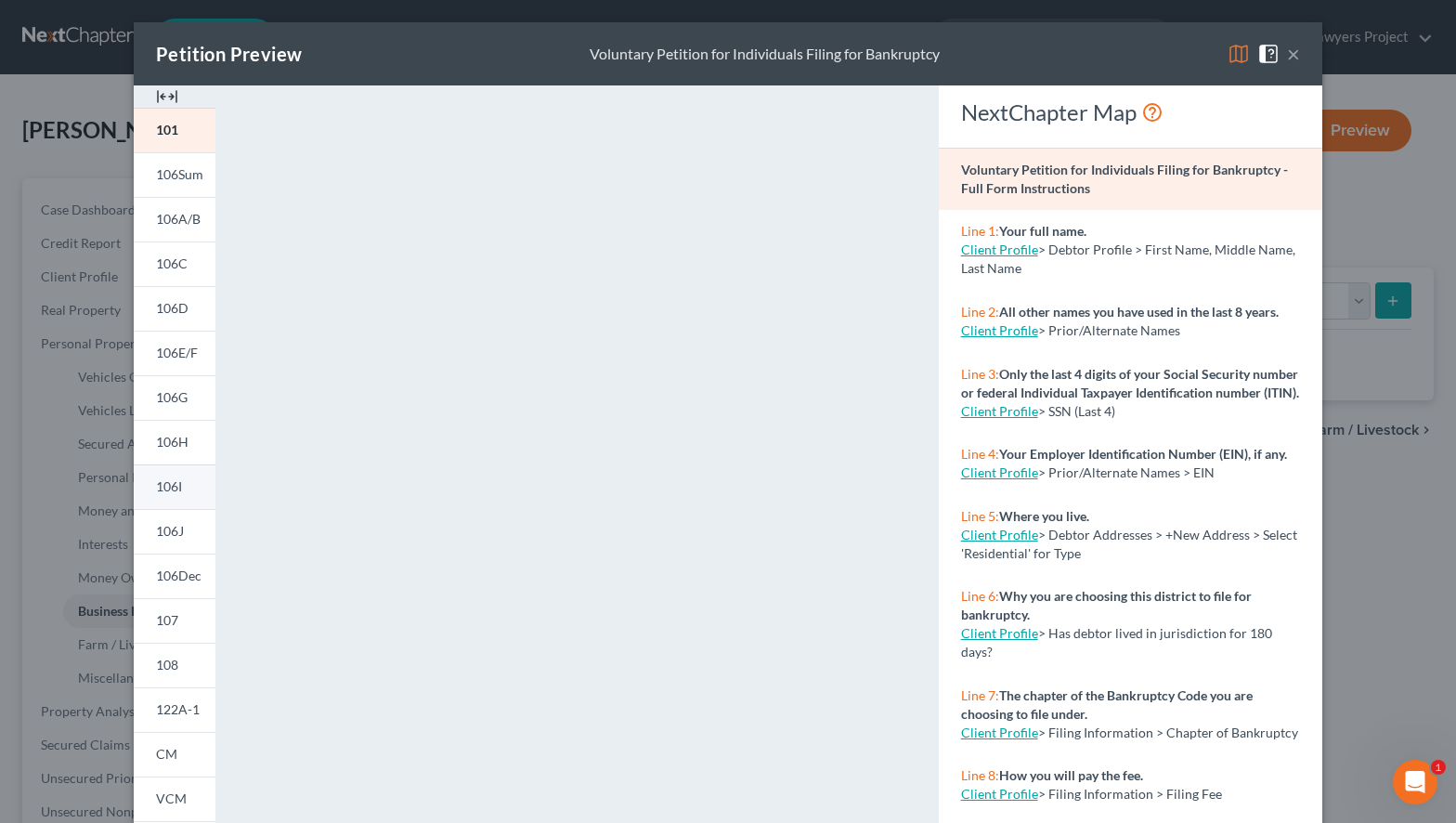 click on "106I" at bounding box center (169, 486) 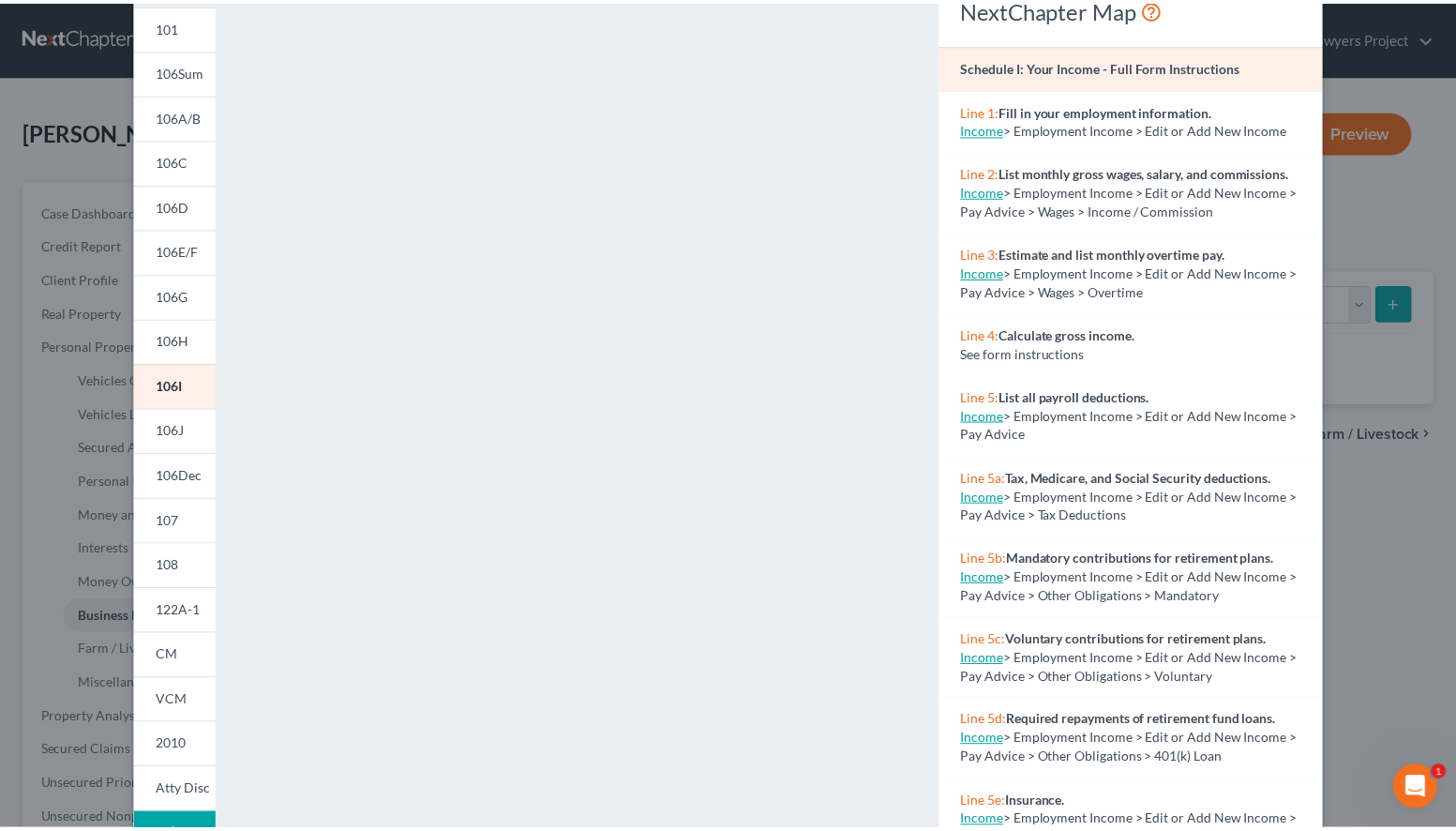 scroll, scrollTop: 0, scrollLeft: 0, axis: both 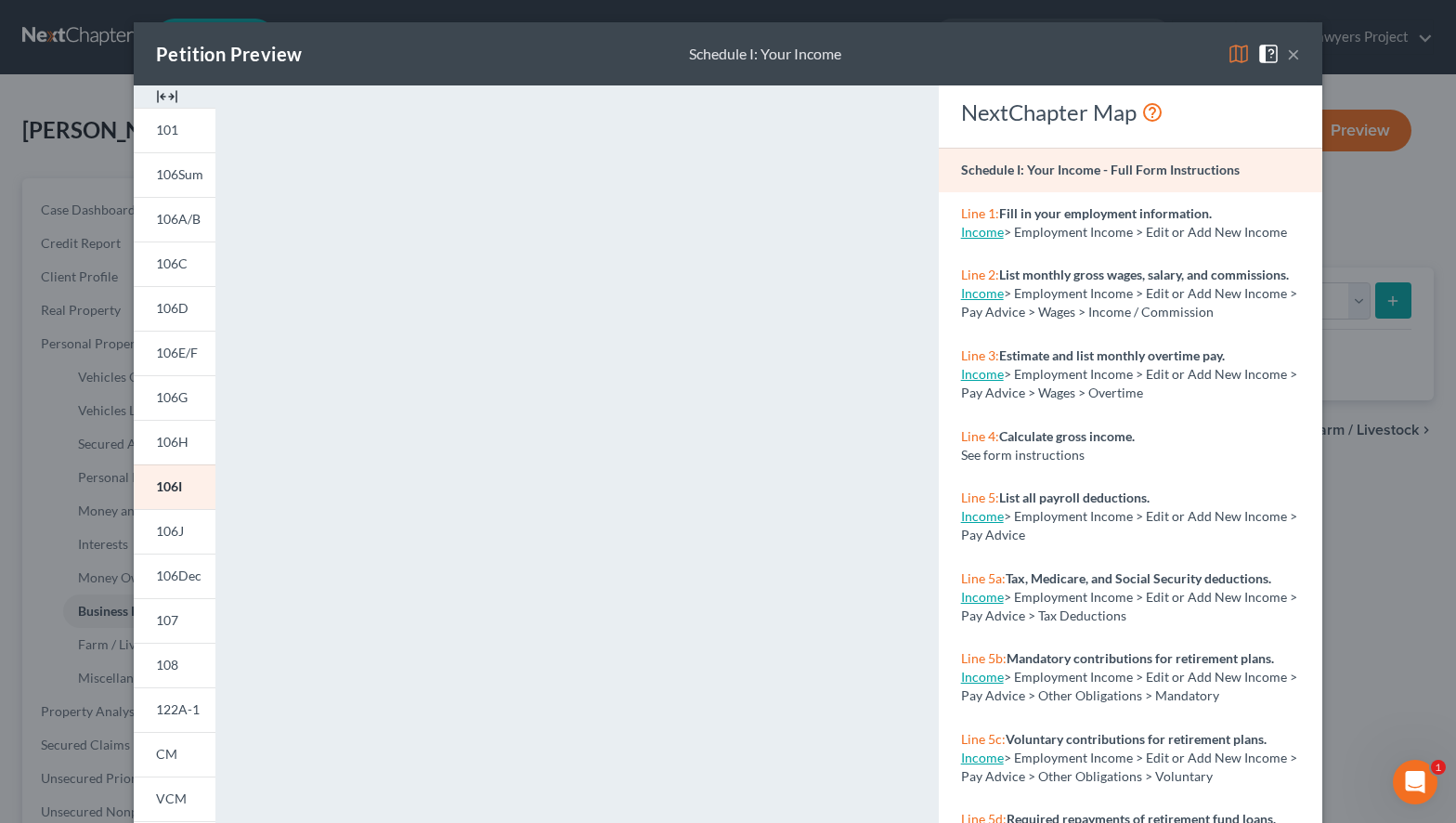 click on "×" at bounding box center [1294, 54] 